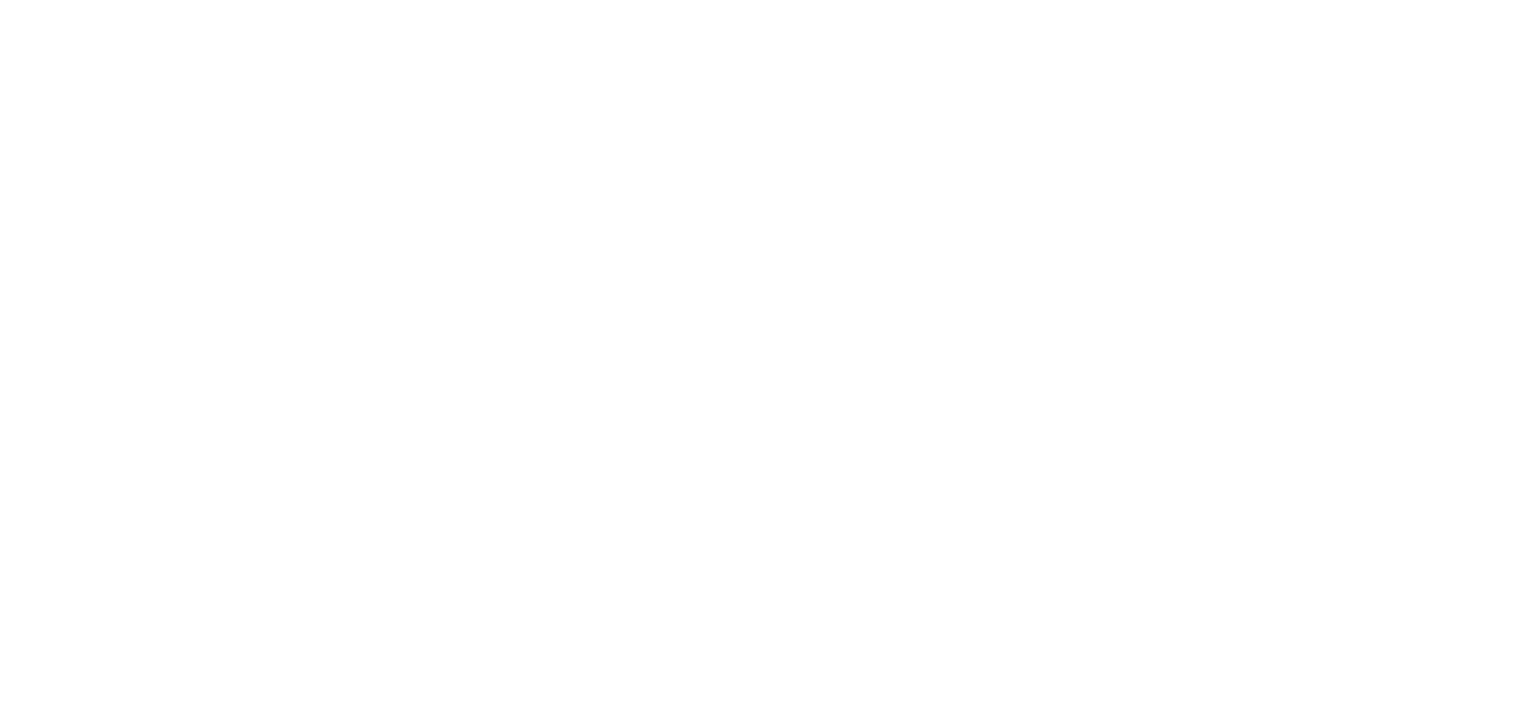 scroll, scrollTop: 0, scrollLeft: 0, axis: both 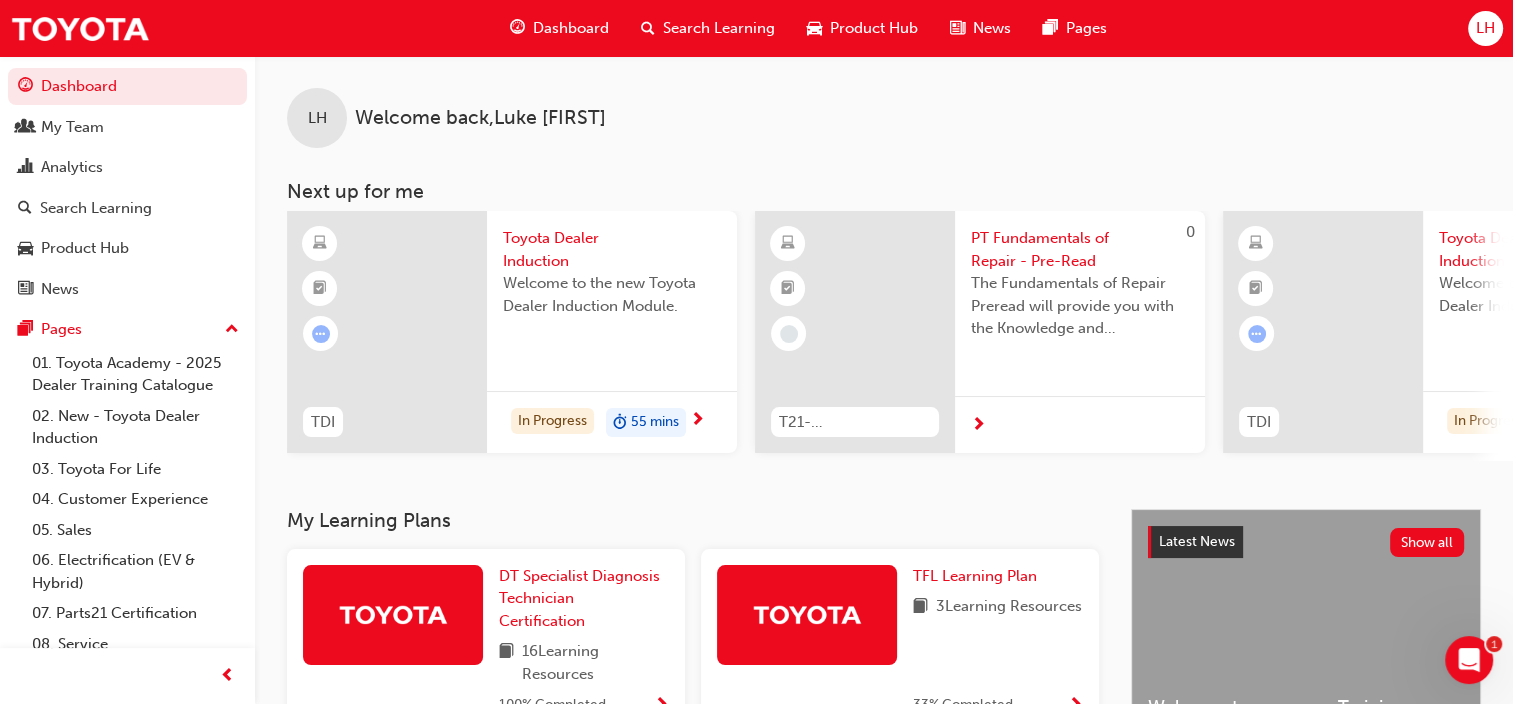 click on "Search Learning" at bounding box center [719, 28] 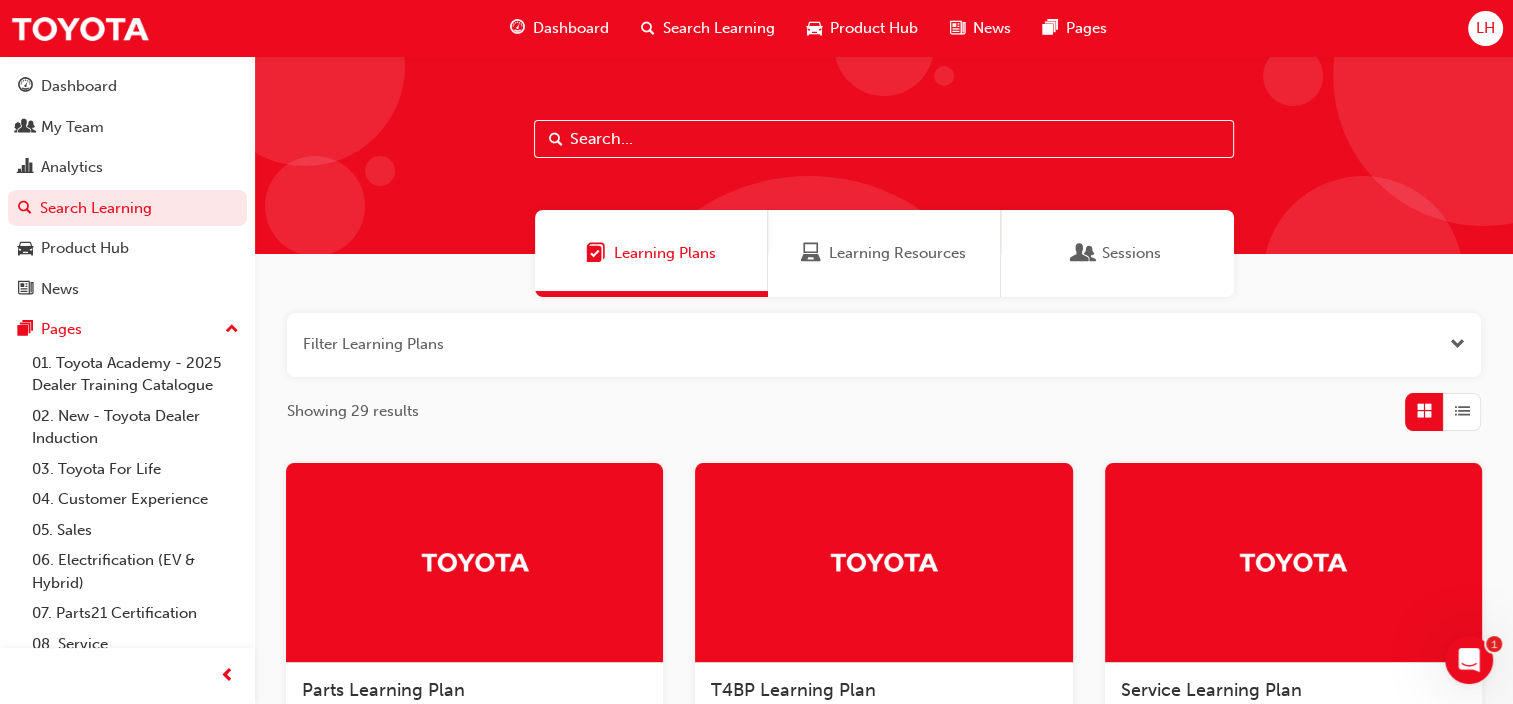 click at bounding box center [884, 139] 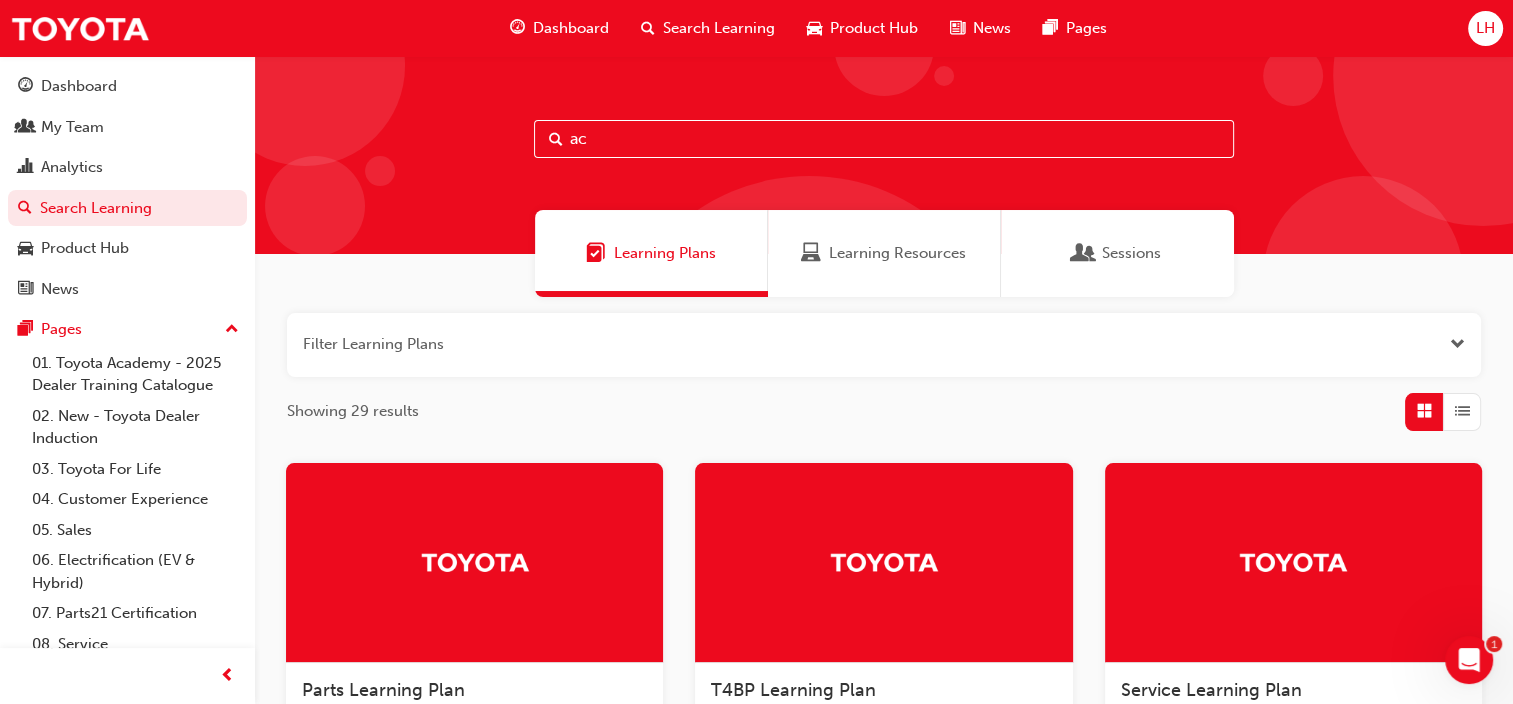 type on "acl" 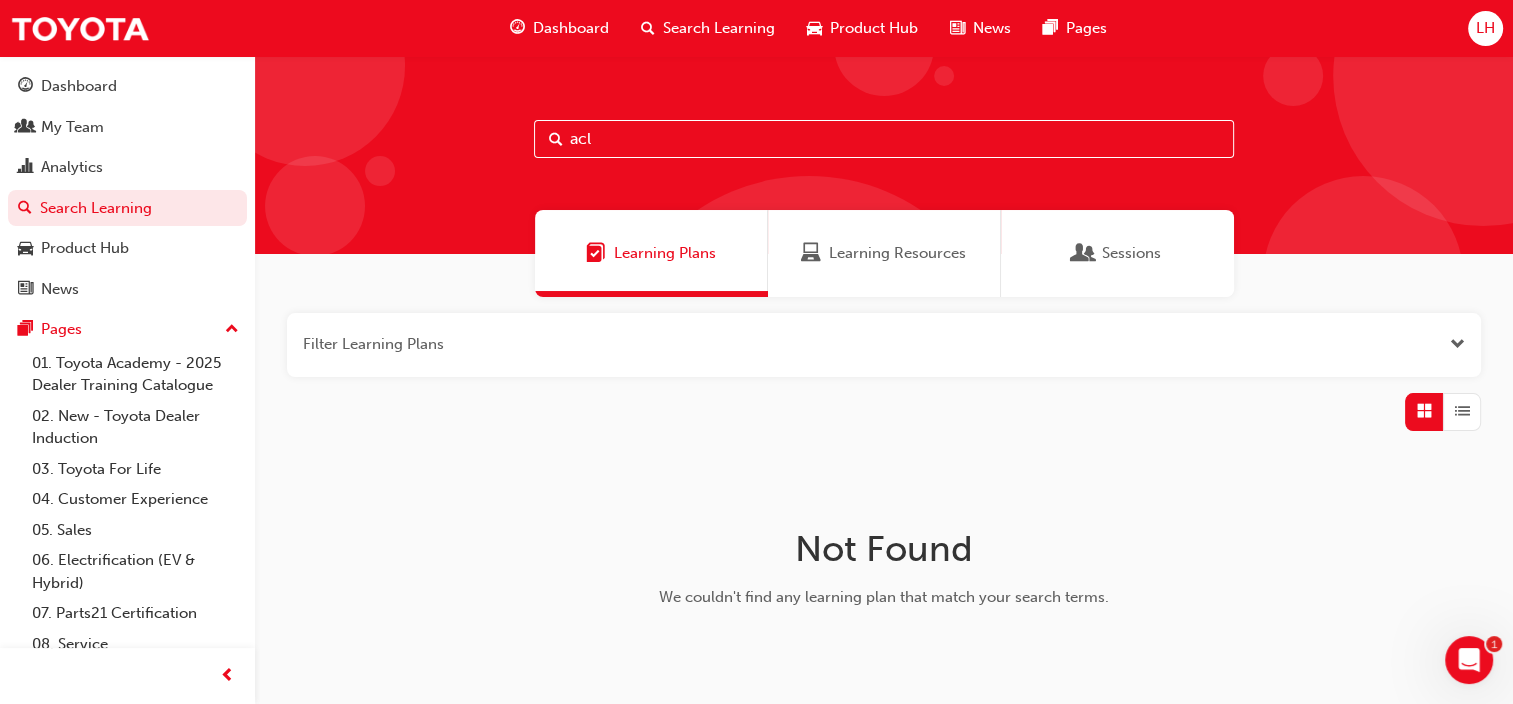 drag, startPoint x: 604, startPoint y: 127, endPoint x: 411, endPoint y: 98, distance: 195.1666 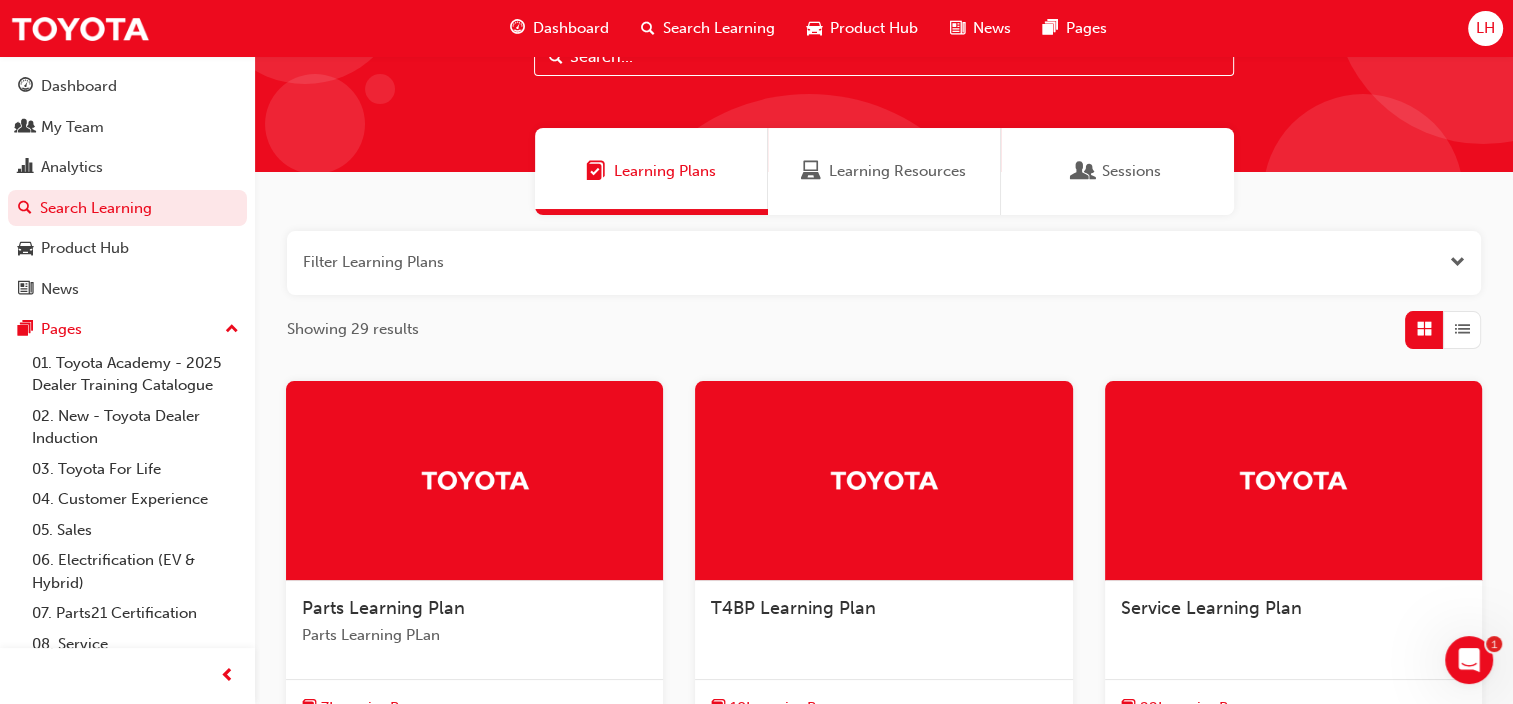 scroll, scrollTop: 0, scrollLeft: 0, axis: both 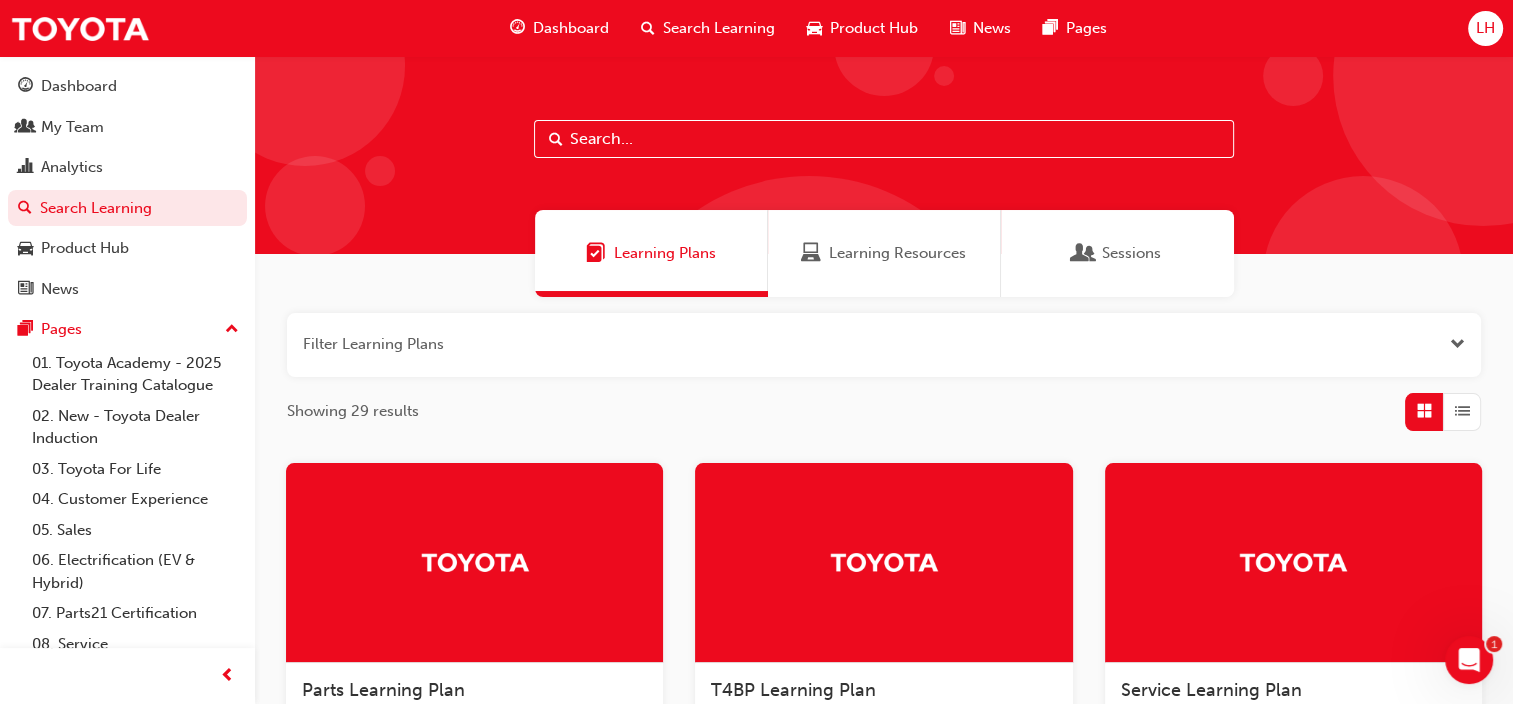click on "Learning Resources" at bounding box center [897, 253] 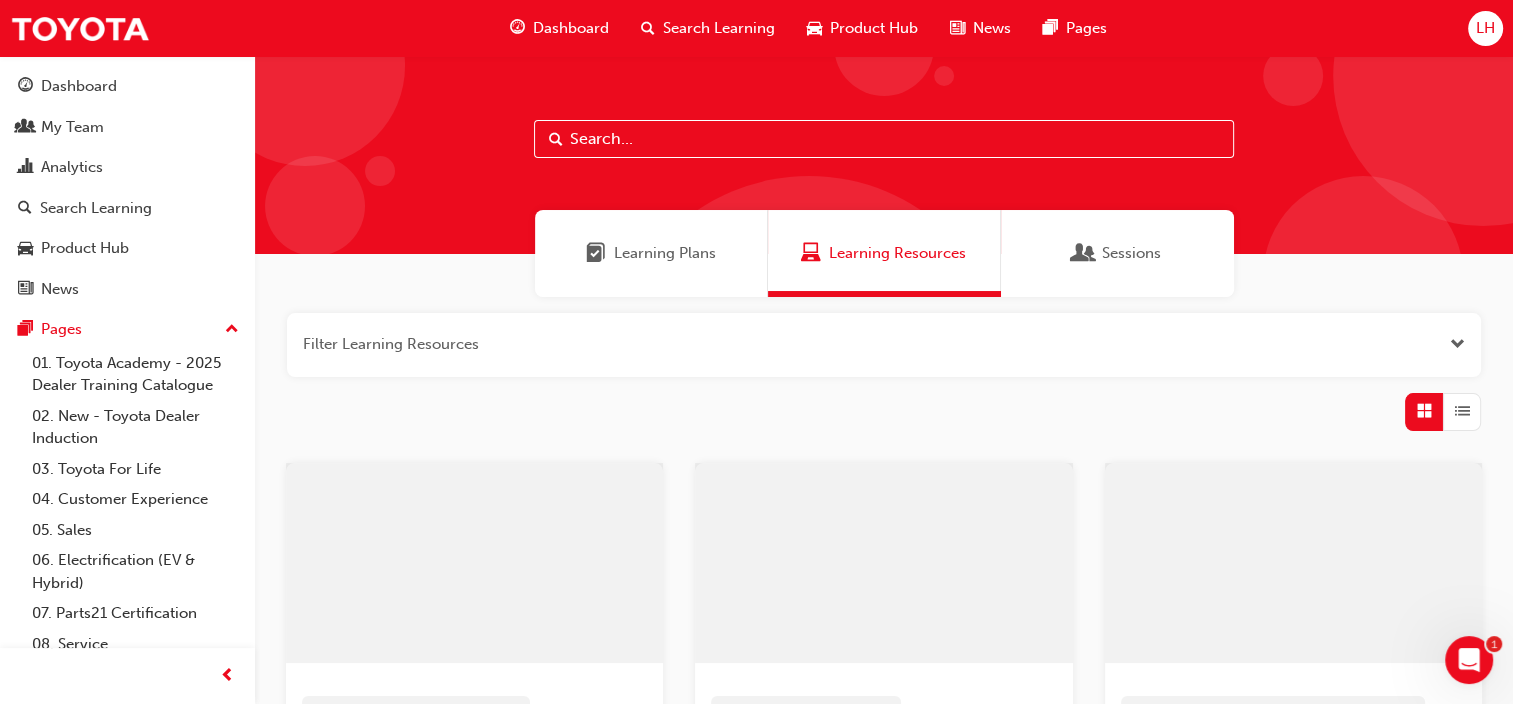 click at bounding box center (884, 139) 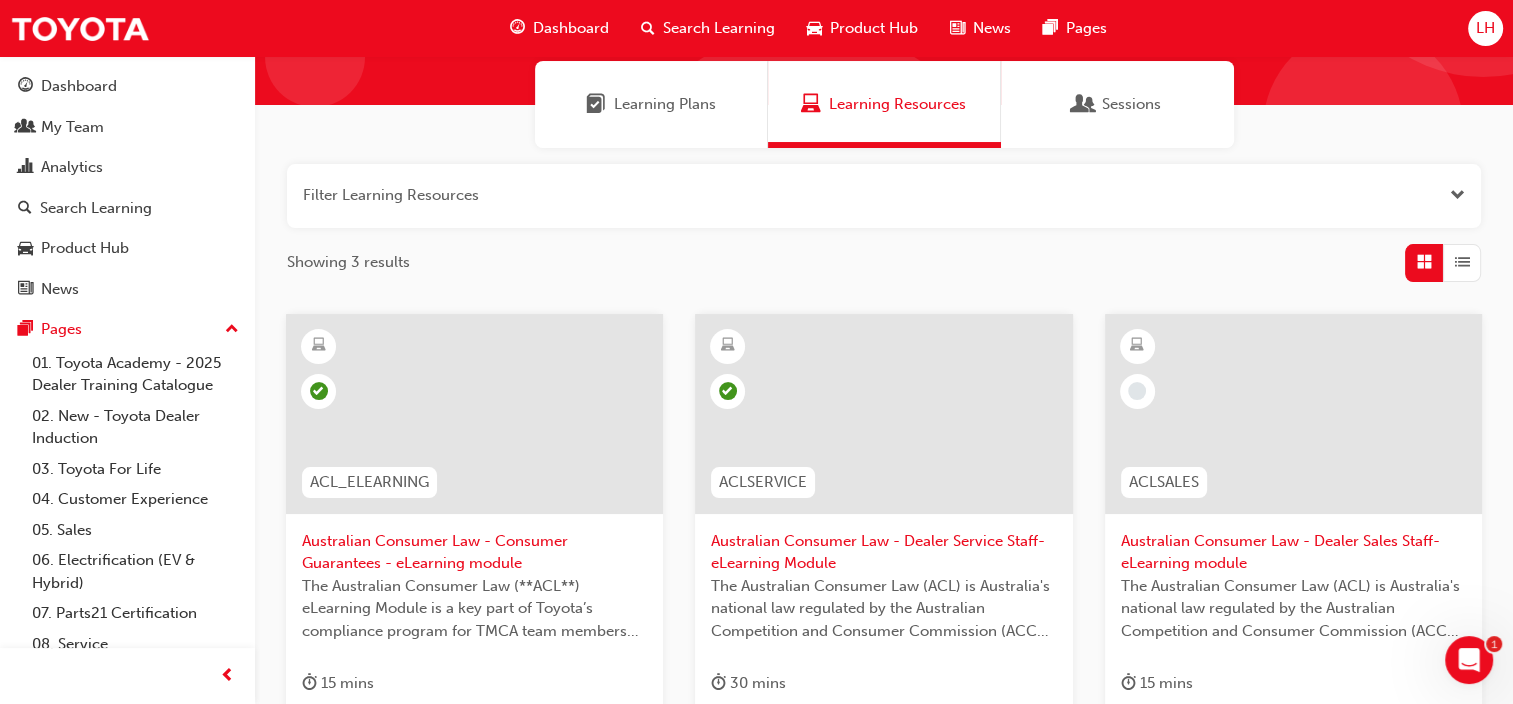 scroll, scrollTop: 200, scrollLeft: 0, axis: vertical 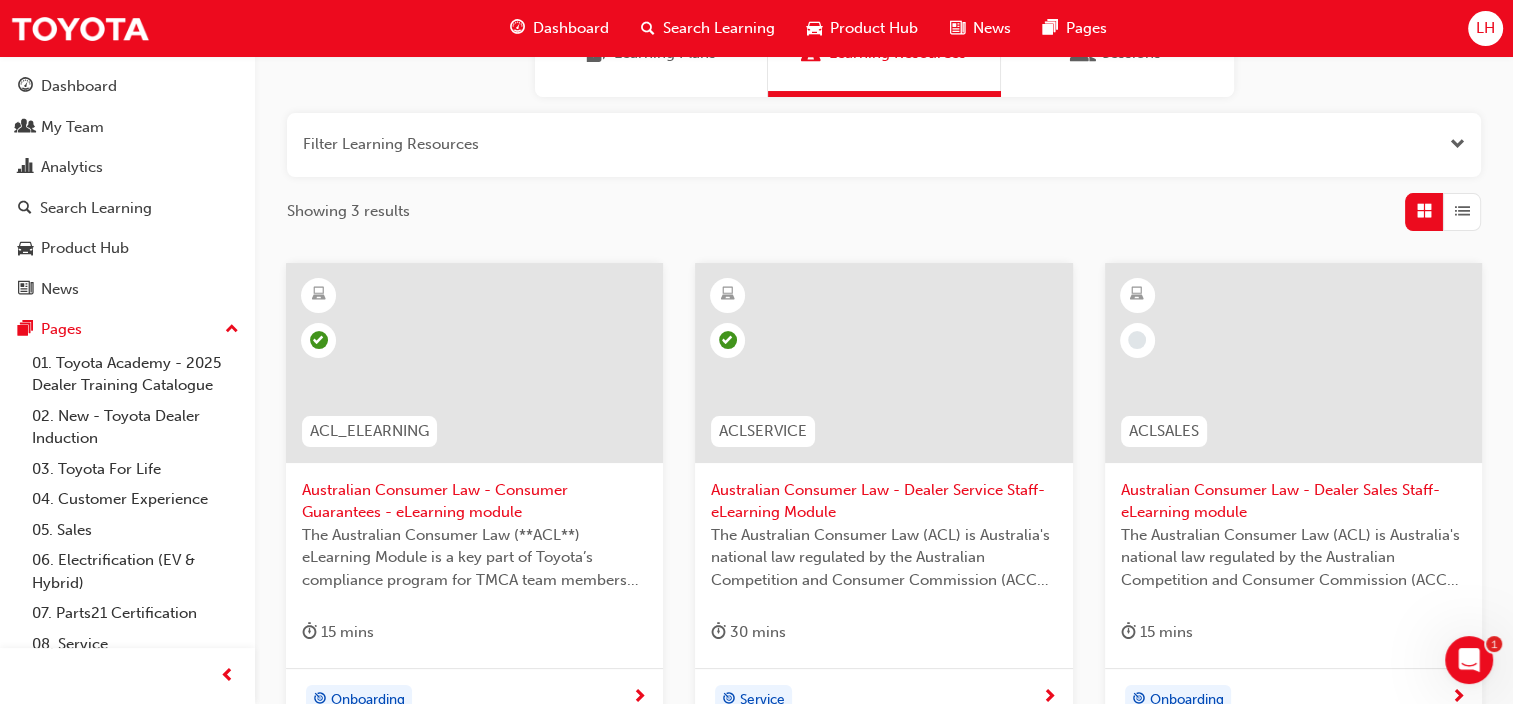 type on "ACL" 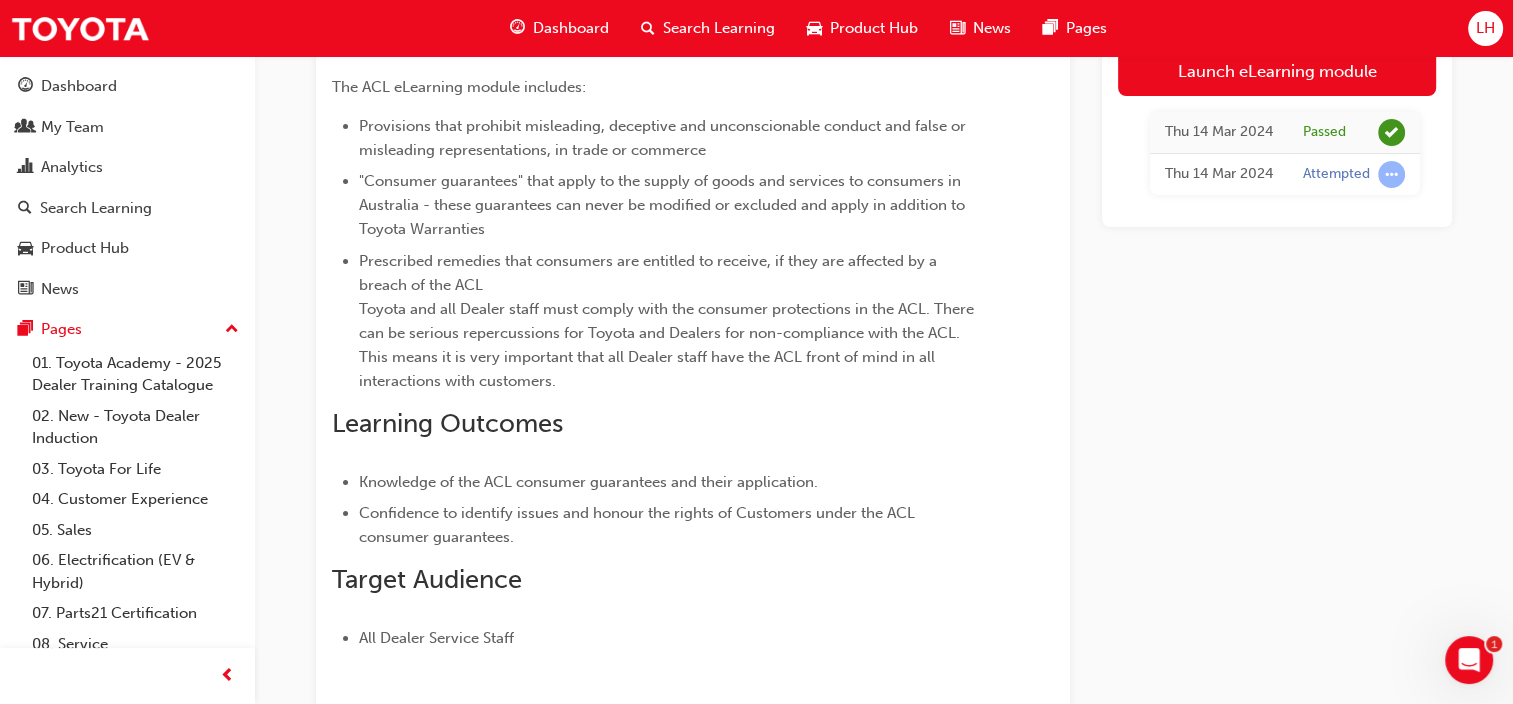 scroll, scrollTop: 1, scrollLeft: 0, axis: vertical 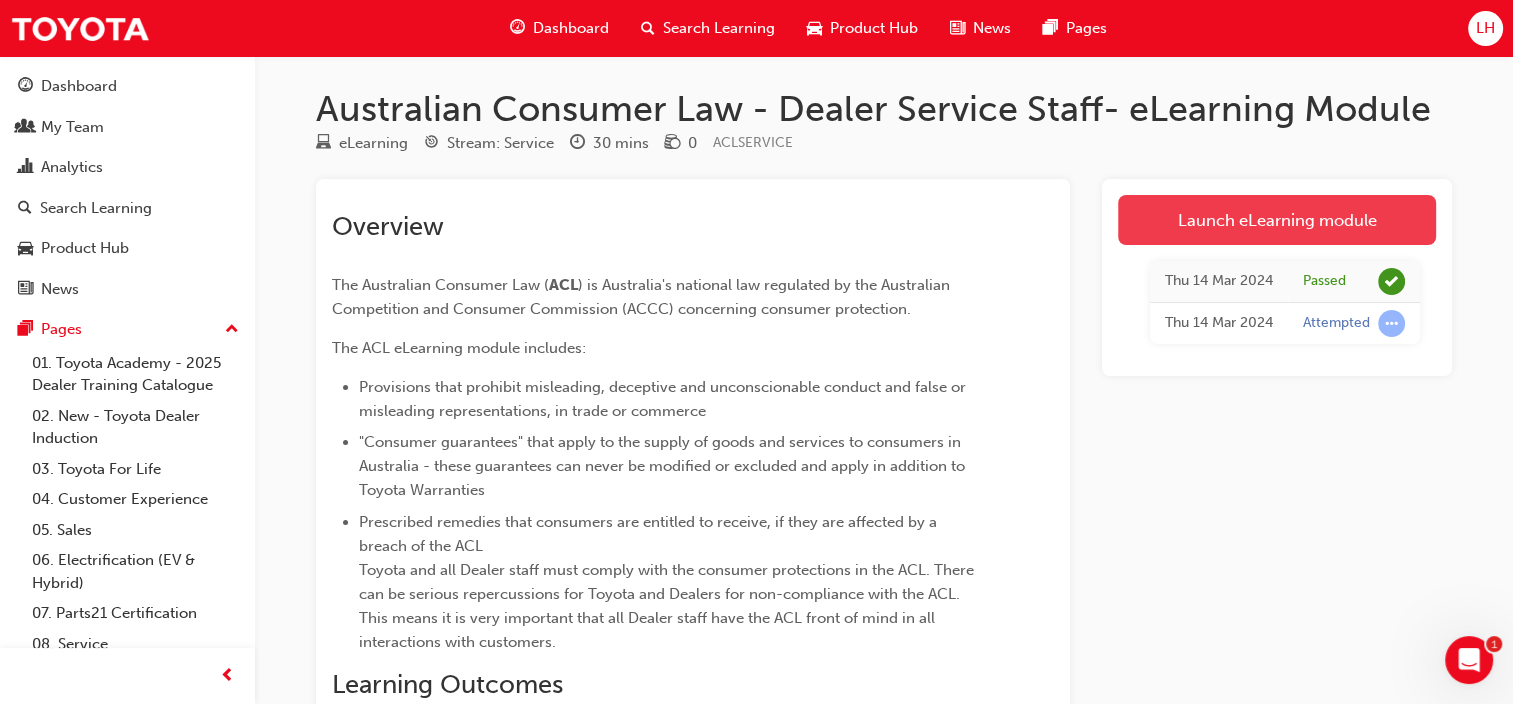 click on "Launch eLearning module" at bounding box center [1277, 220] 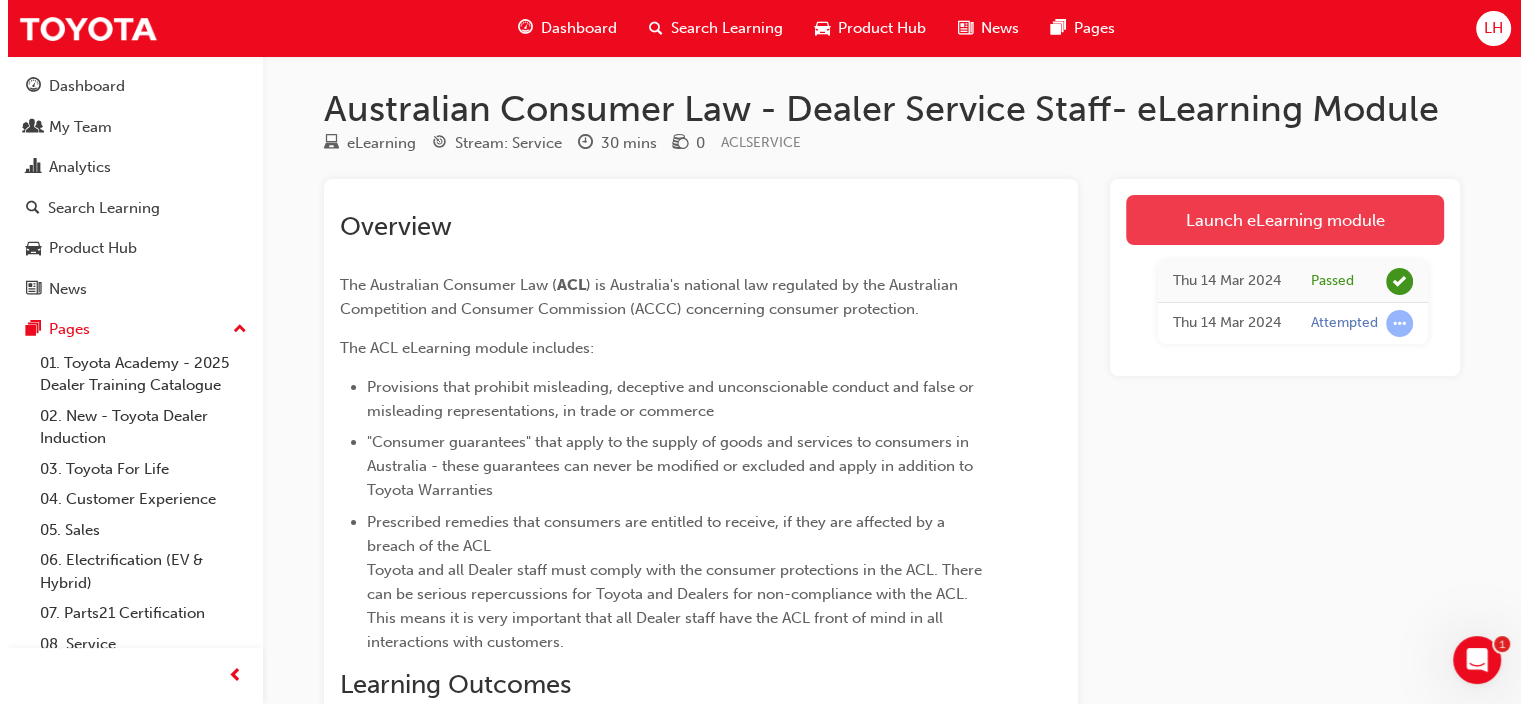 scroll, scrollTop: 0, scrollLeft: 0, axis: both 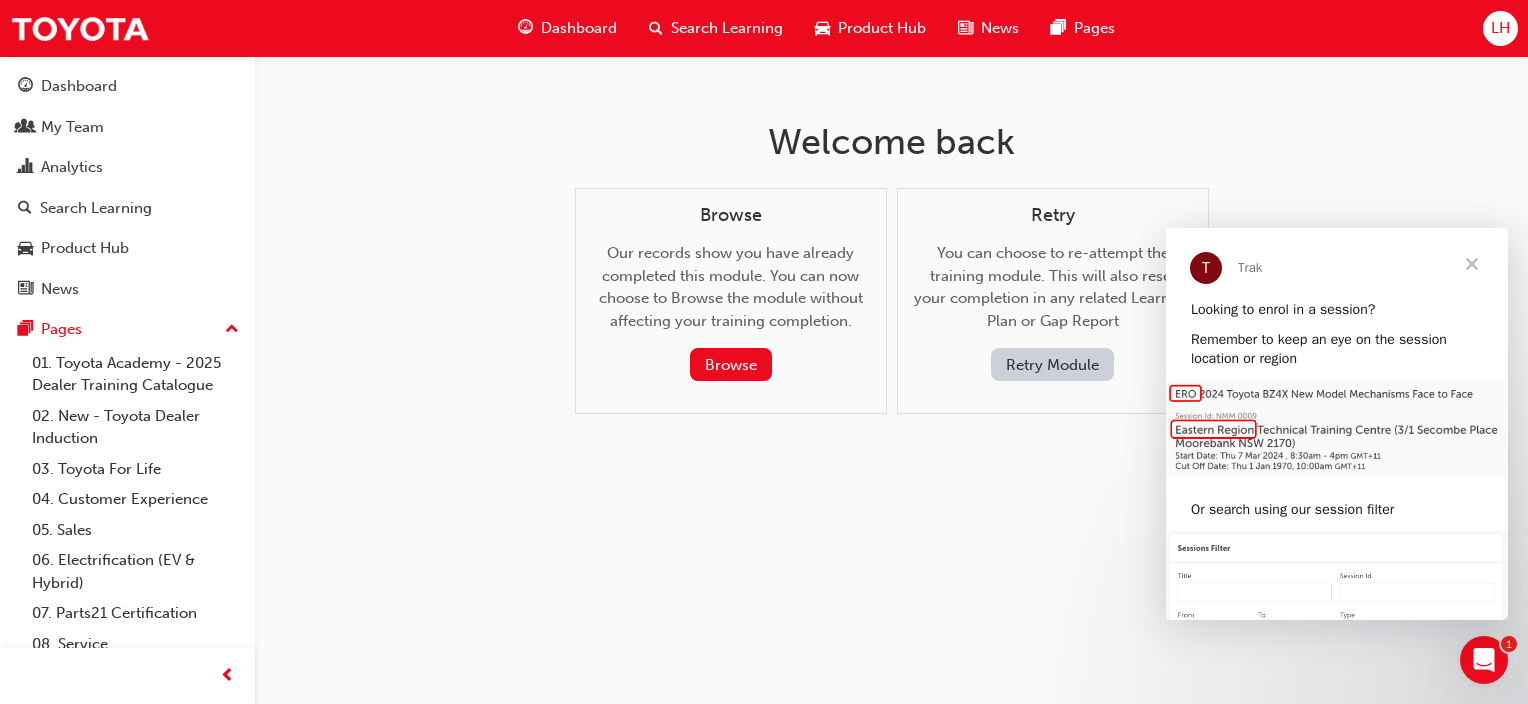 click at bounding box center (1472, 264) 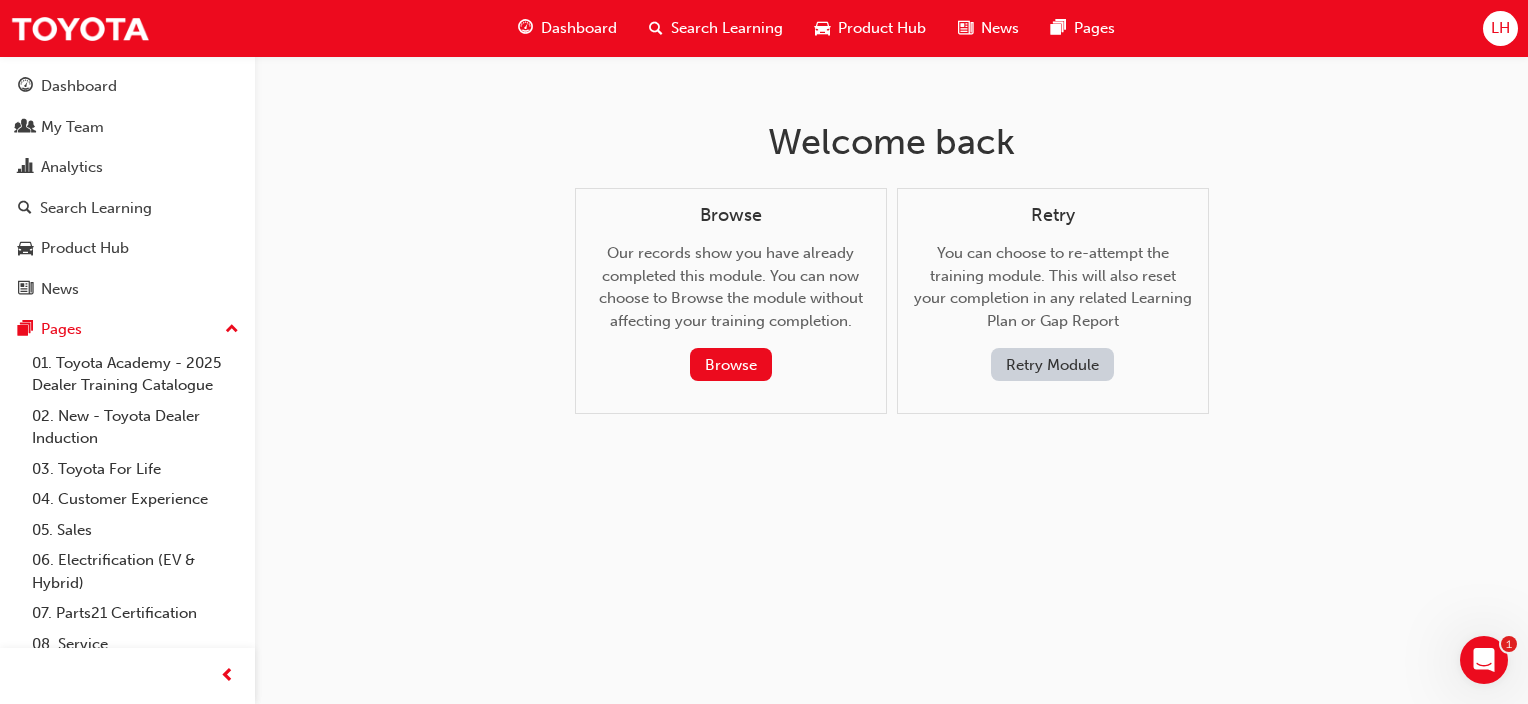 click on "Search Learning" at bounding box center (727, 28) 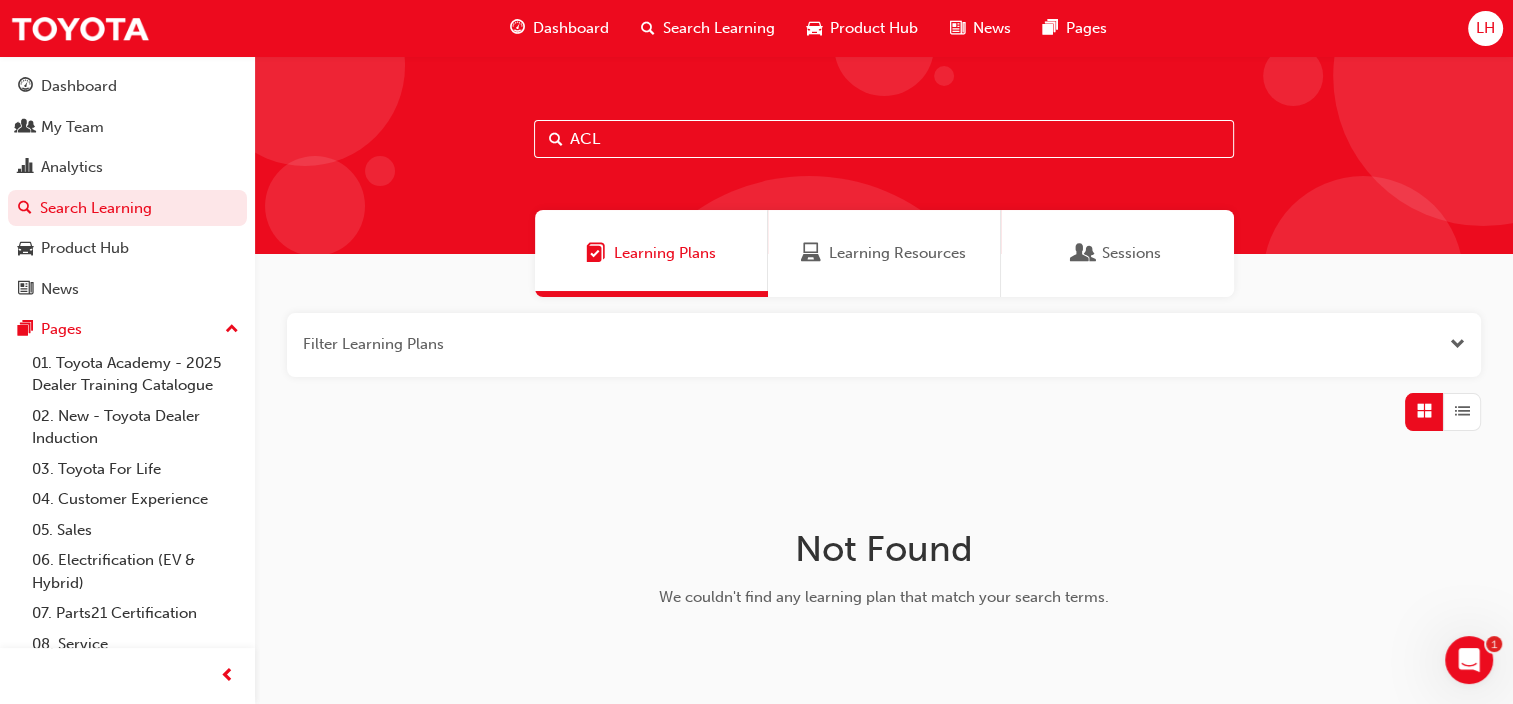 click on "Learning Plans" at bounding box center [665, 253] 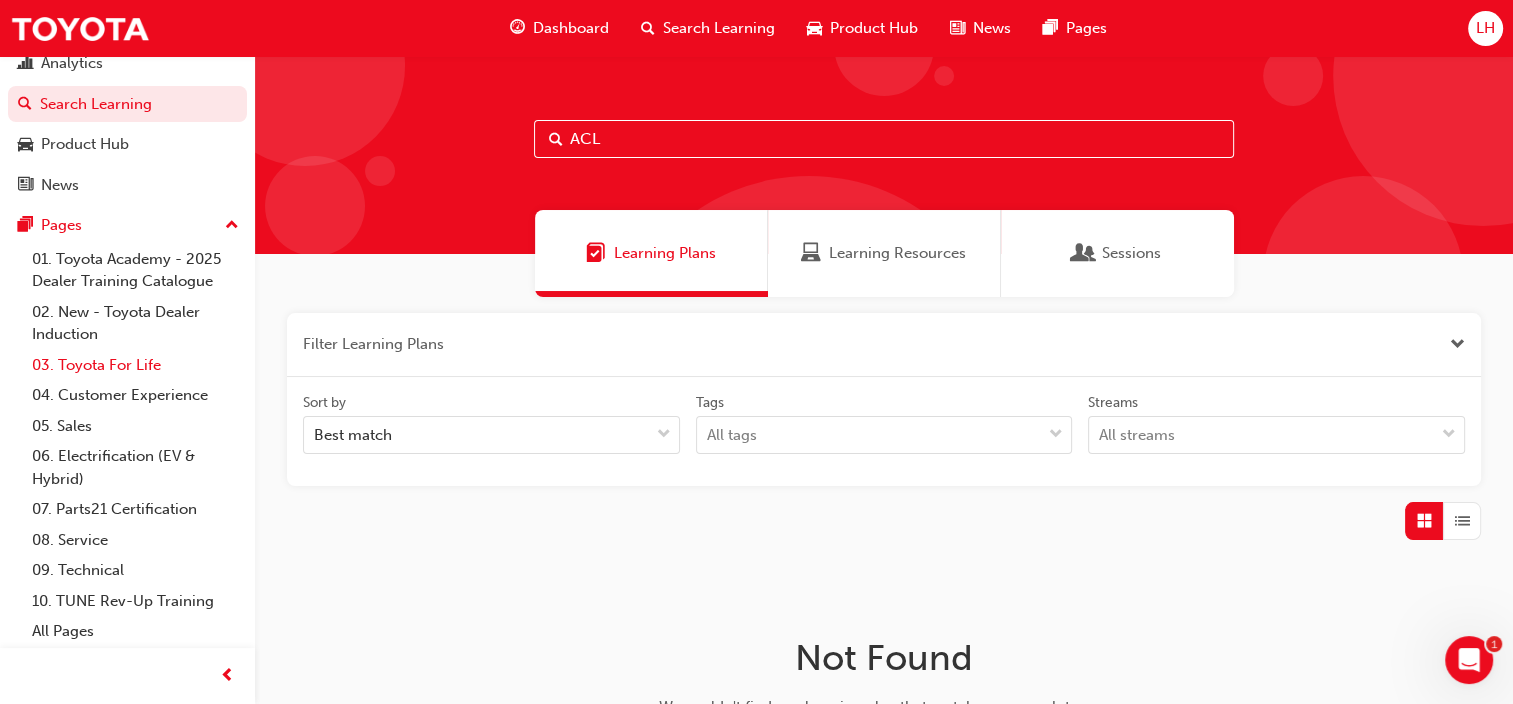 scroll, scrollTop: 106, scrollLeft: 0, axis: vertical 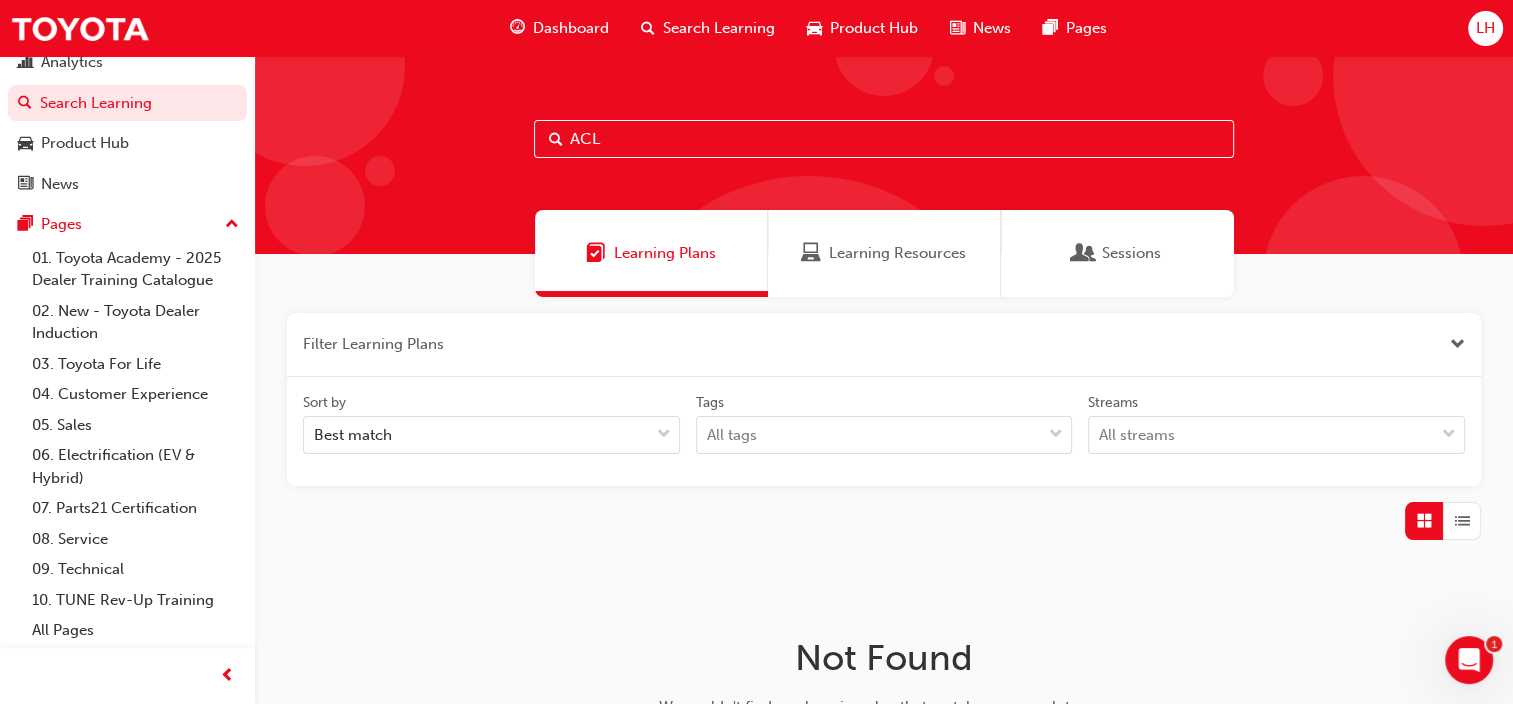 drag, startPoint x: 612, startPoint y: 137, endPoint x: 350, endPoint y: 228, distance: 277.35358 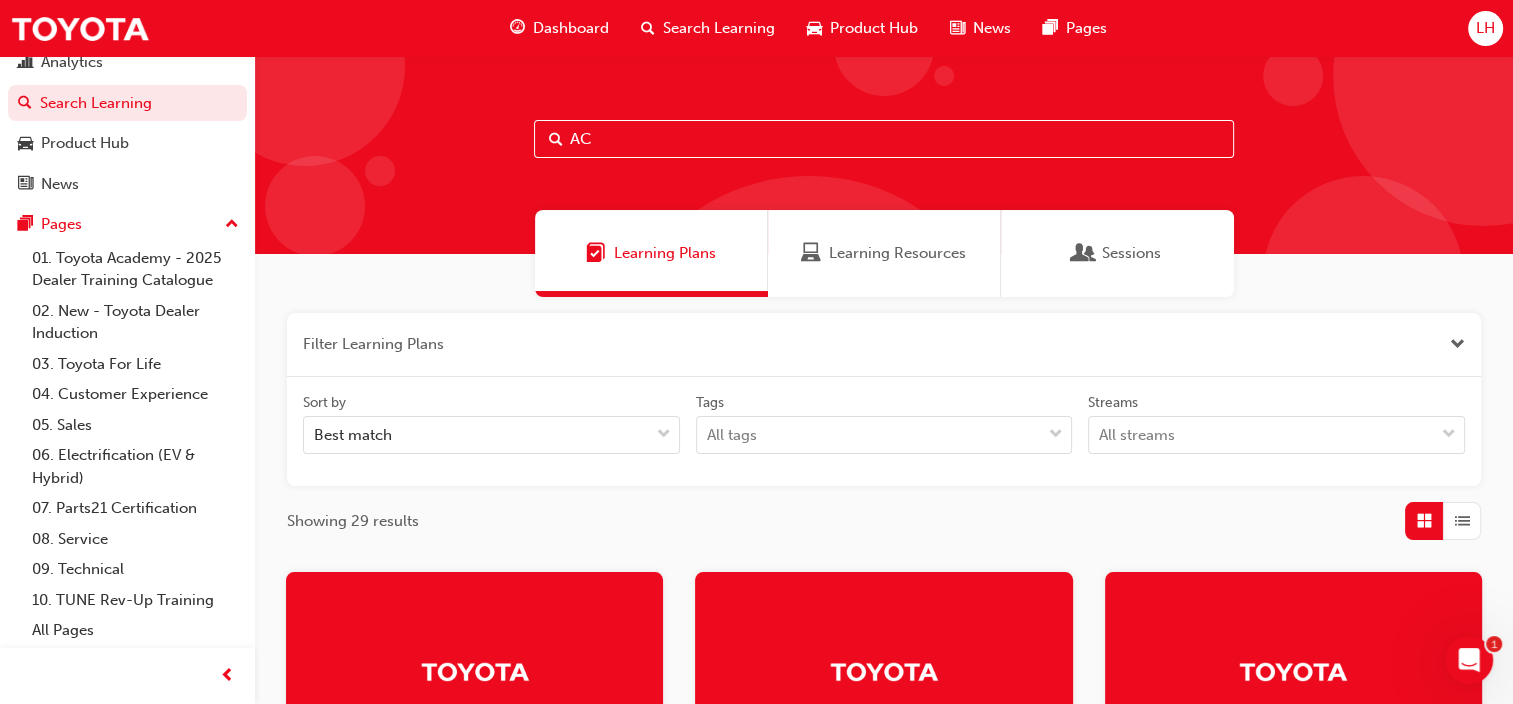 type on "ACL" 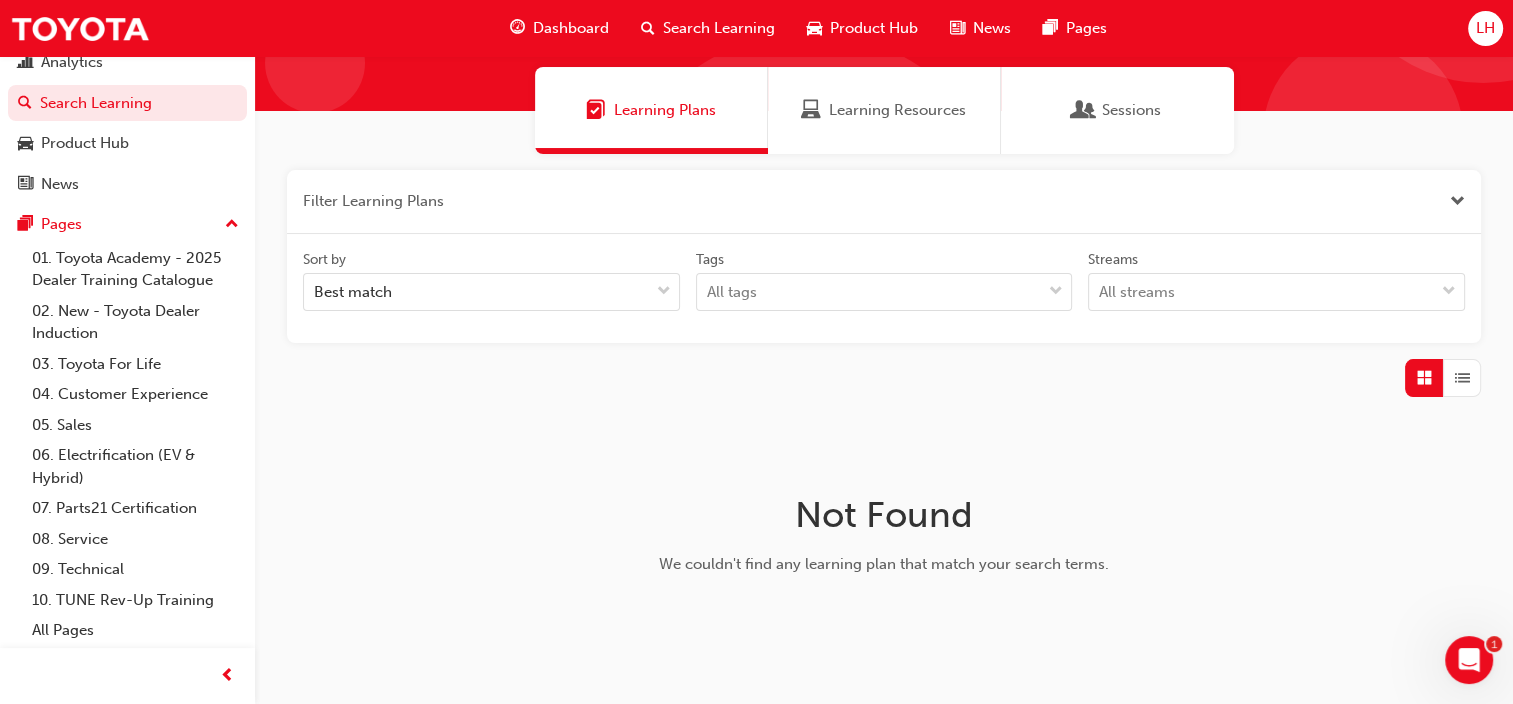 scroll, scrollTop: 0, scrollLeft: 0, axis: both 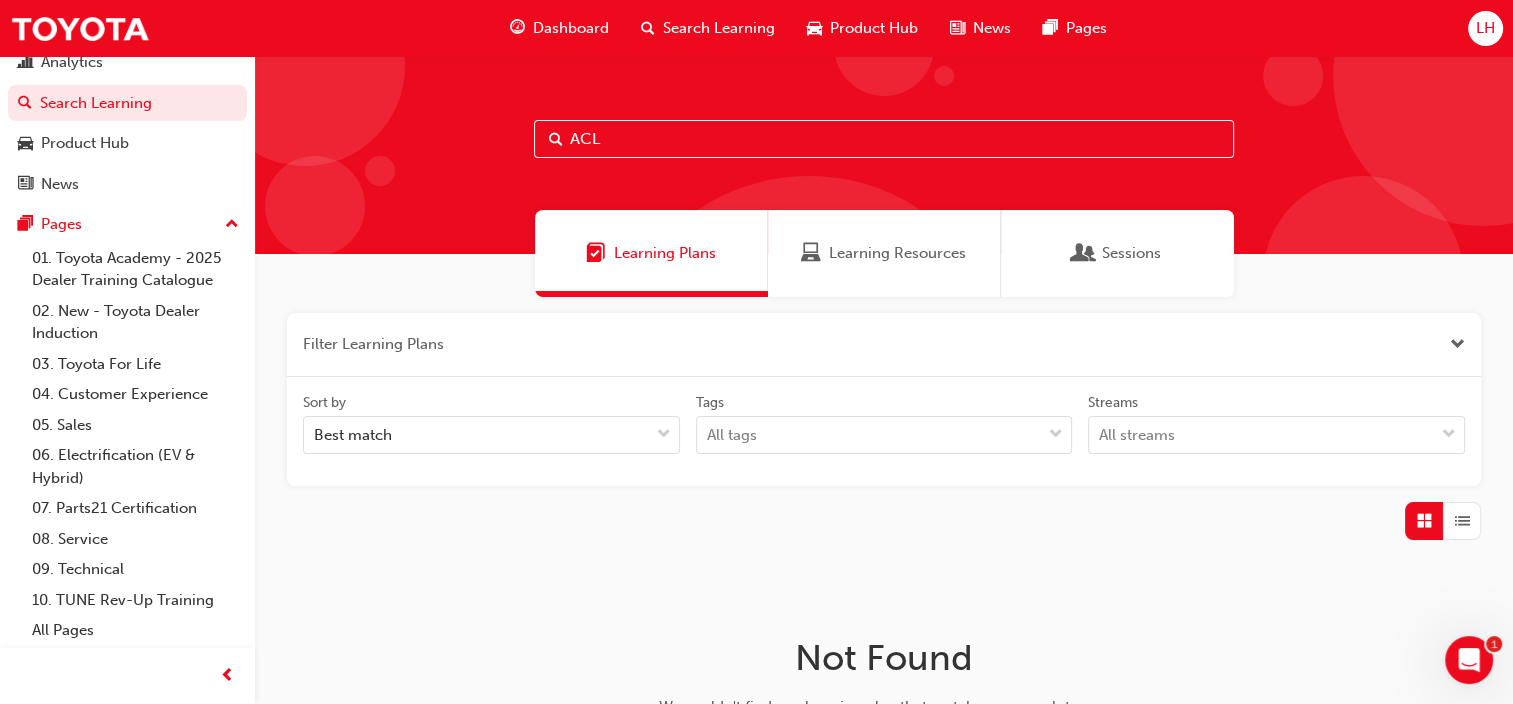 click on "Product Hub" at bounding box center (874, 28) 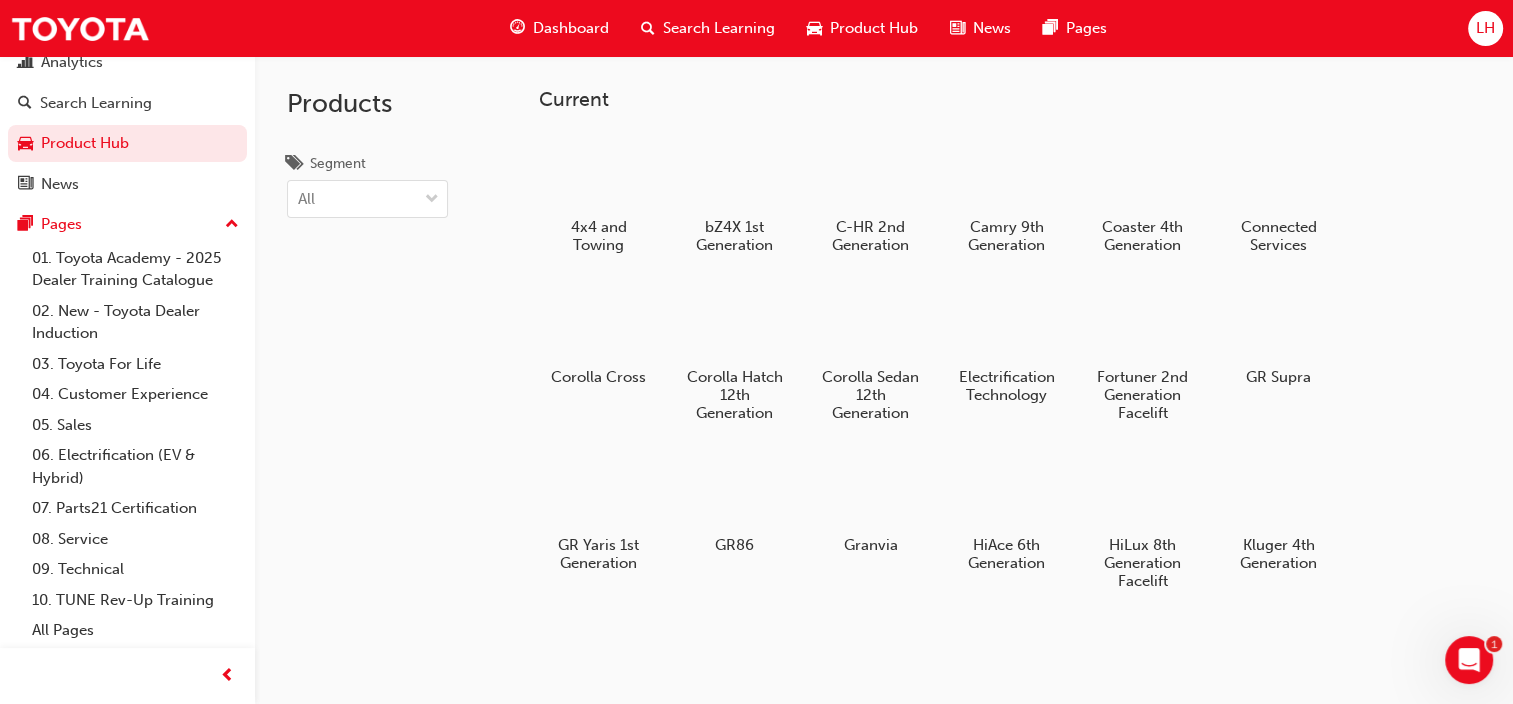 click on "Search Learning" at bounding box center [719, 28] 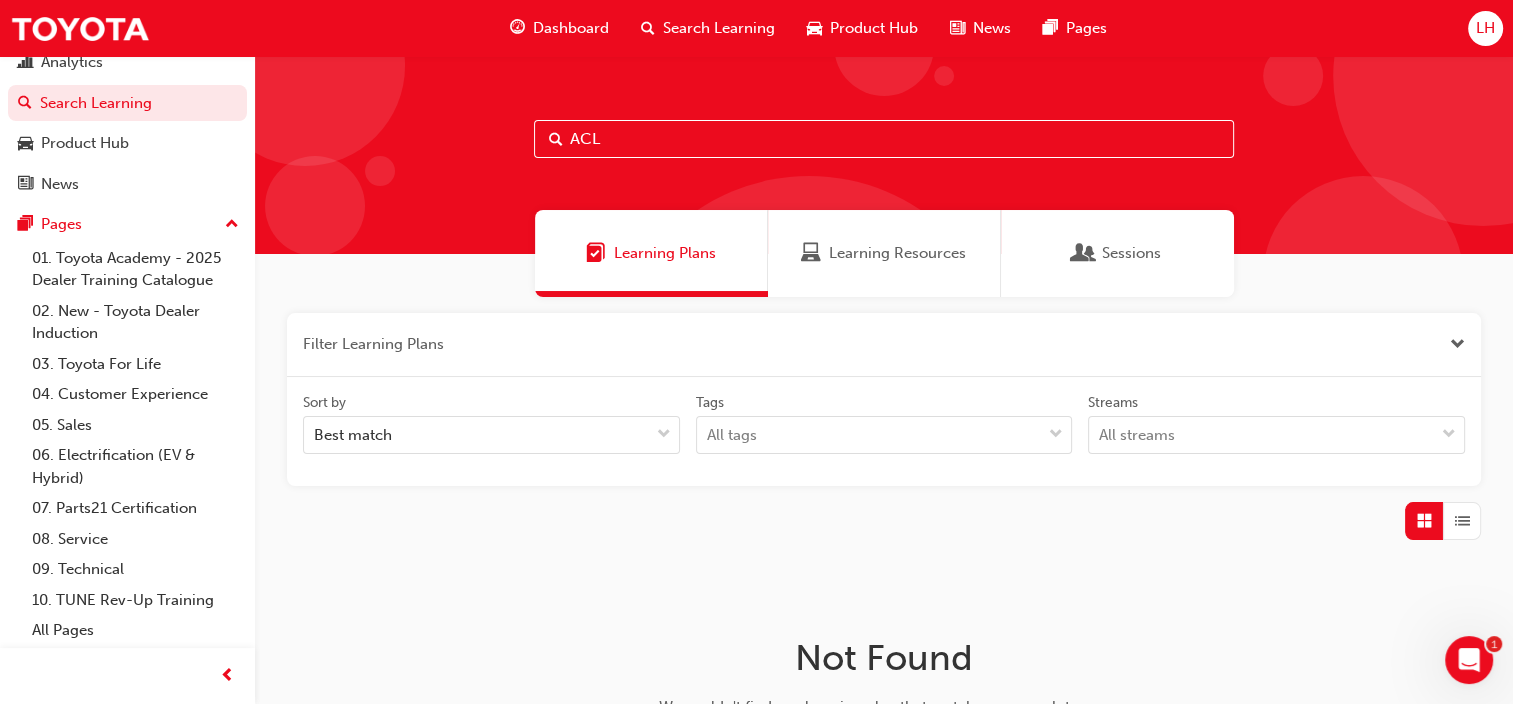 click on "Search Learning" at bounding box center (719, 28) 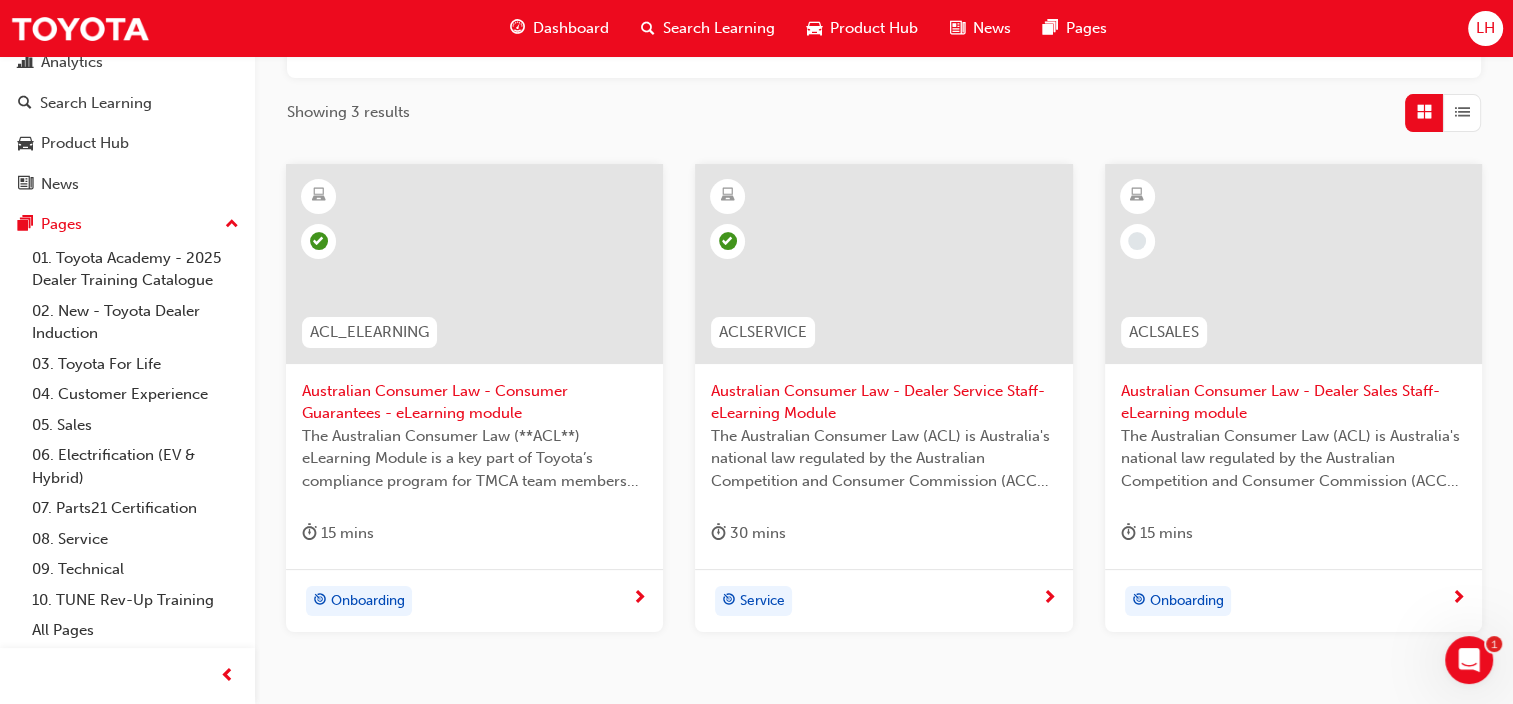 scroll, scrollTop: 300, scrollLeft: 0, axis: vertical 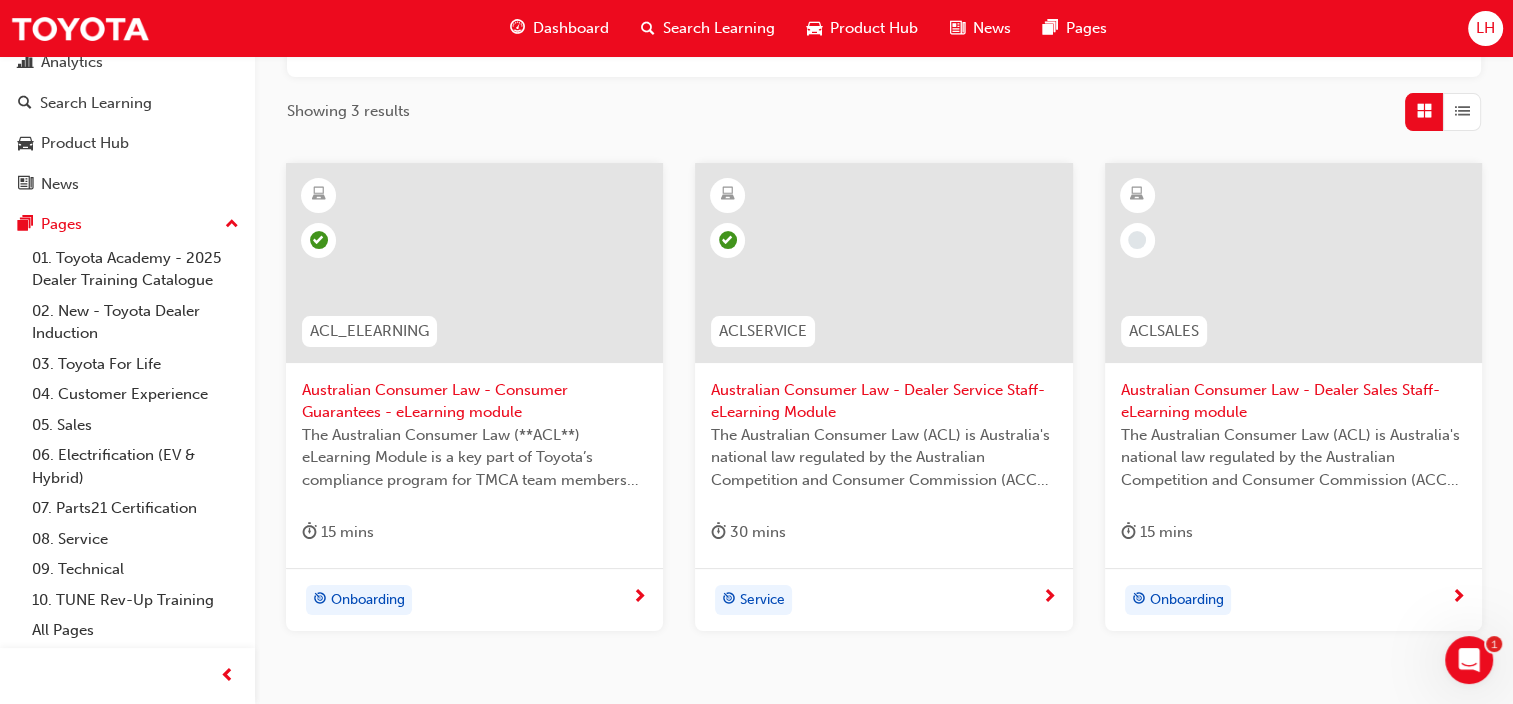 click at bounding box center (883, 263) 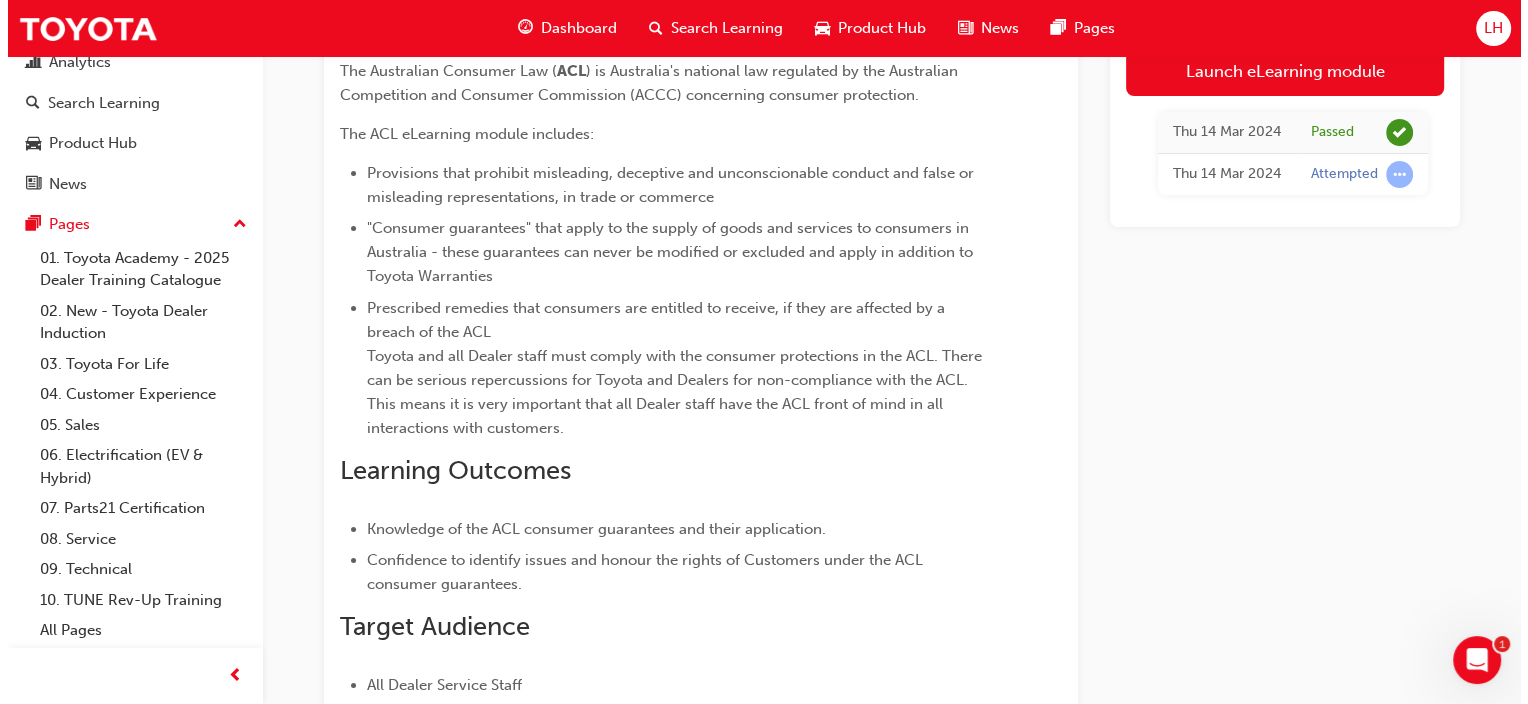 scroll, scrollTop: 0, scrollLeft: 0, axis: both 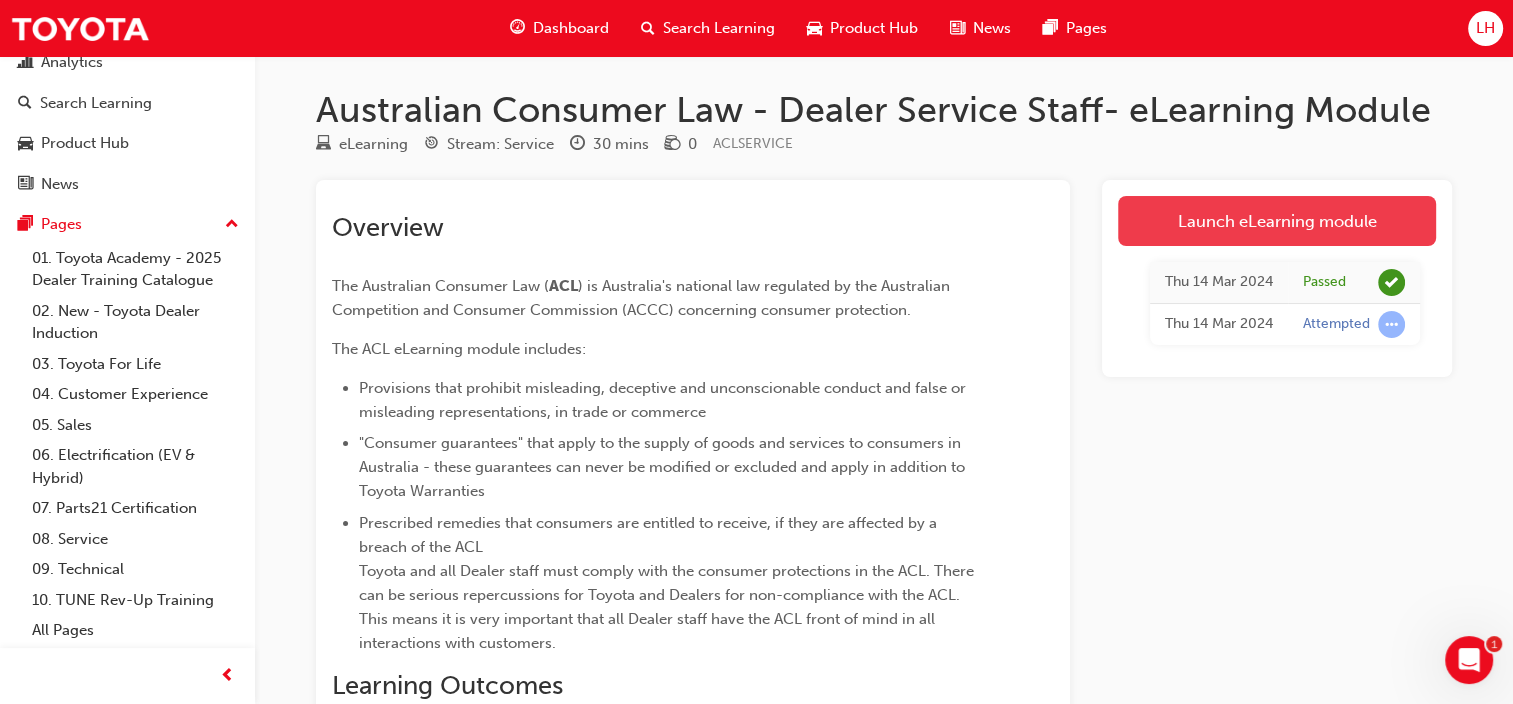 click on "Launch eLearning module" at bounding box center (1277, 221) 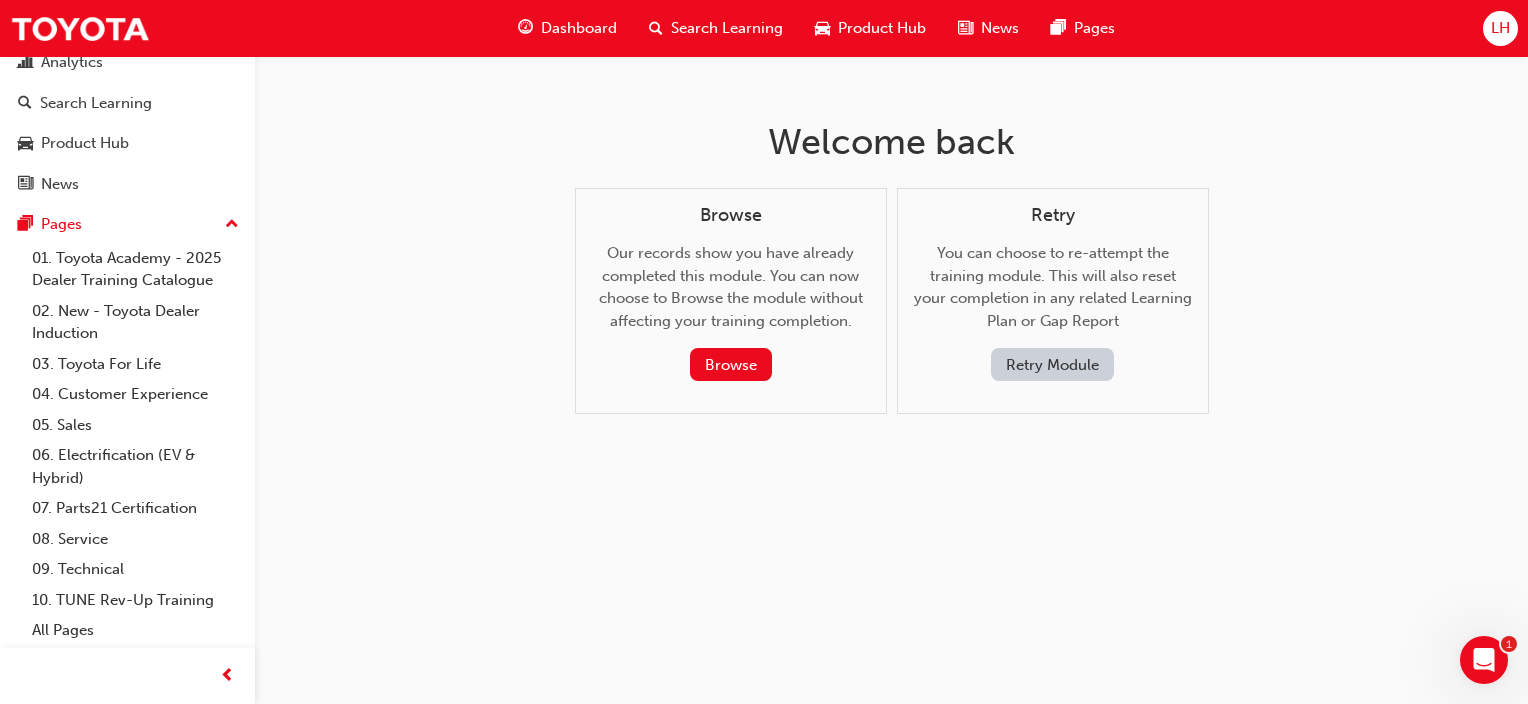 click on "Retry Module" at bounding box center (1052, 364) 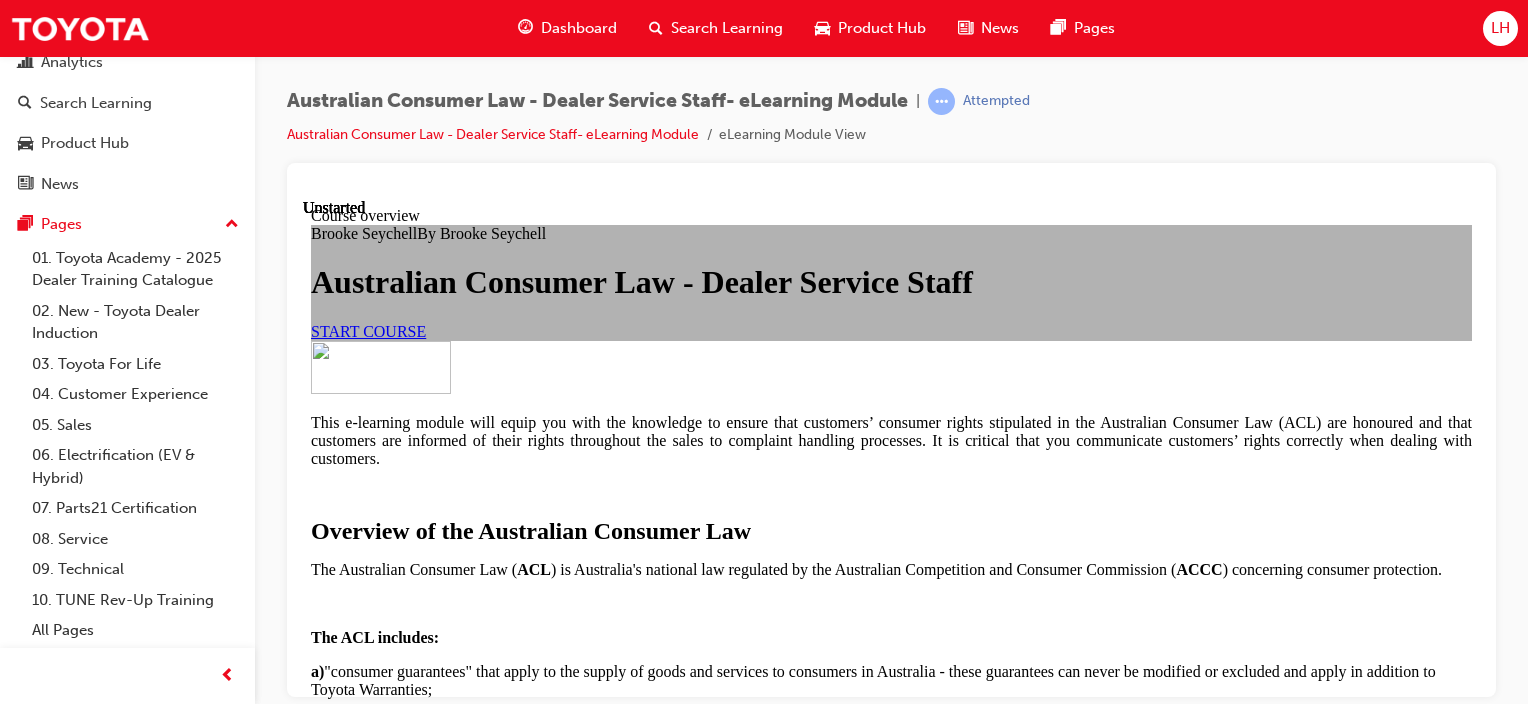 scroll, scrollTop: 0, scrollLeft: 0, axis: both 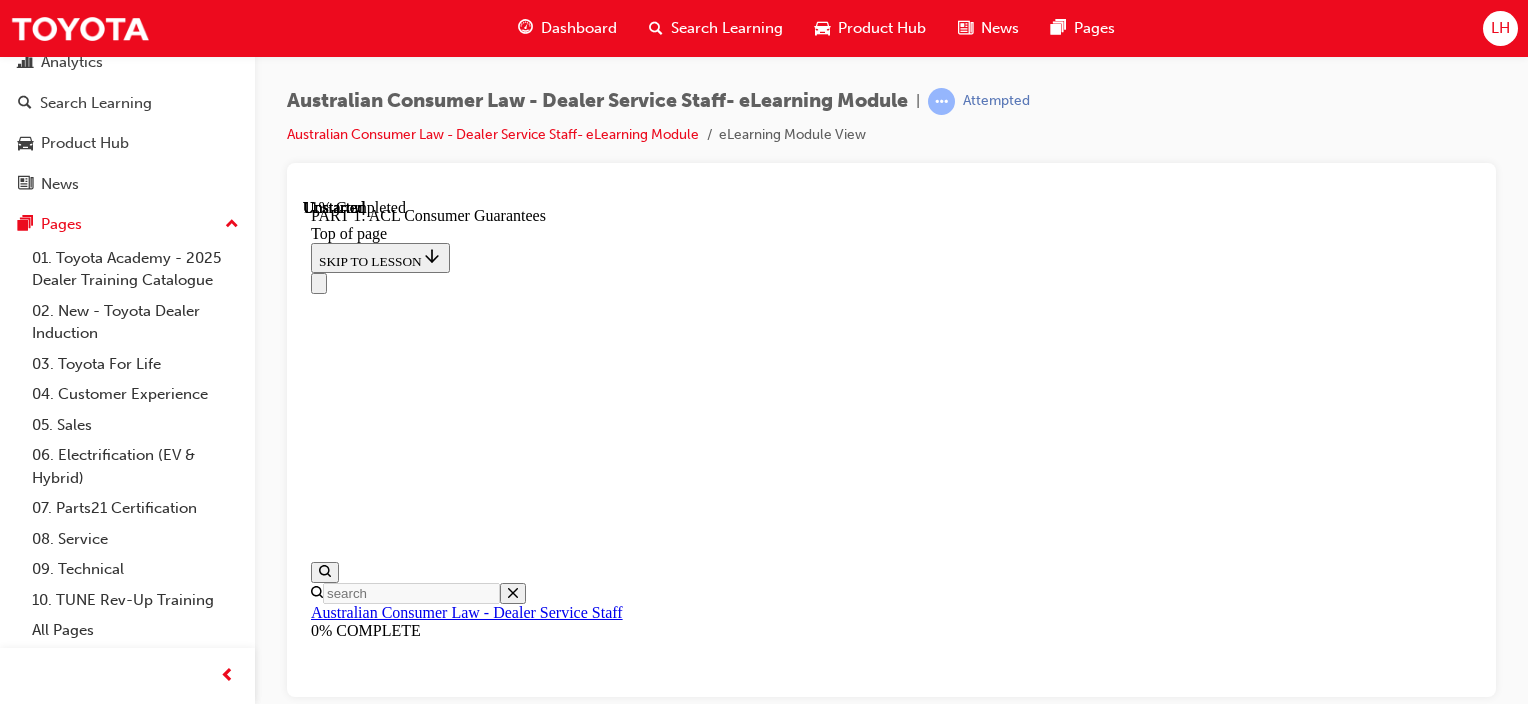 click on "CONTINUE" at bounding box center (354, 9872) 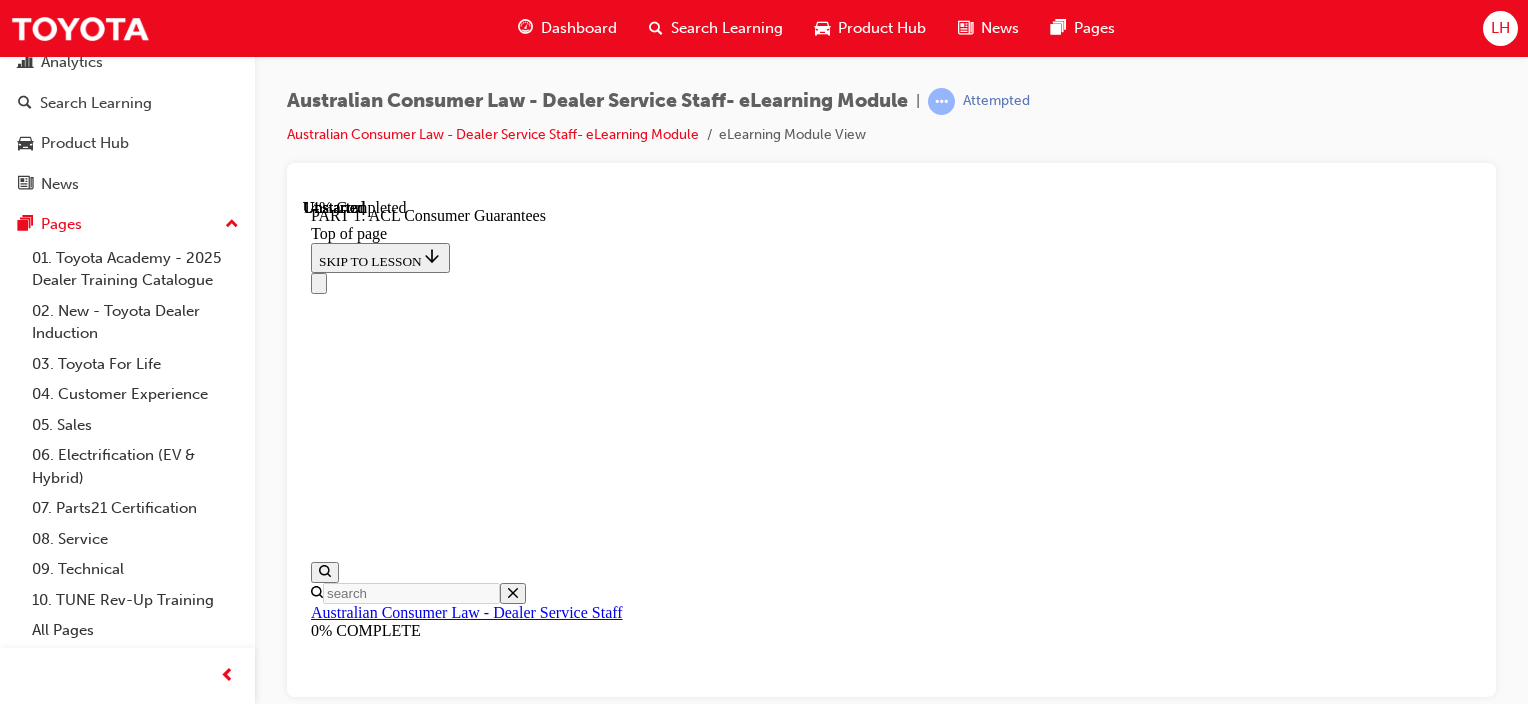 scroll, scrollTop: 3416, scrollLeft: 0, axis: vertical 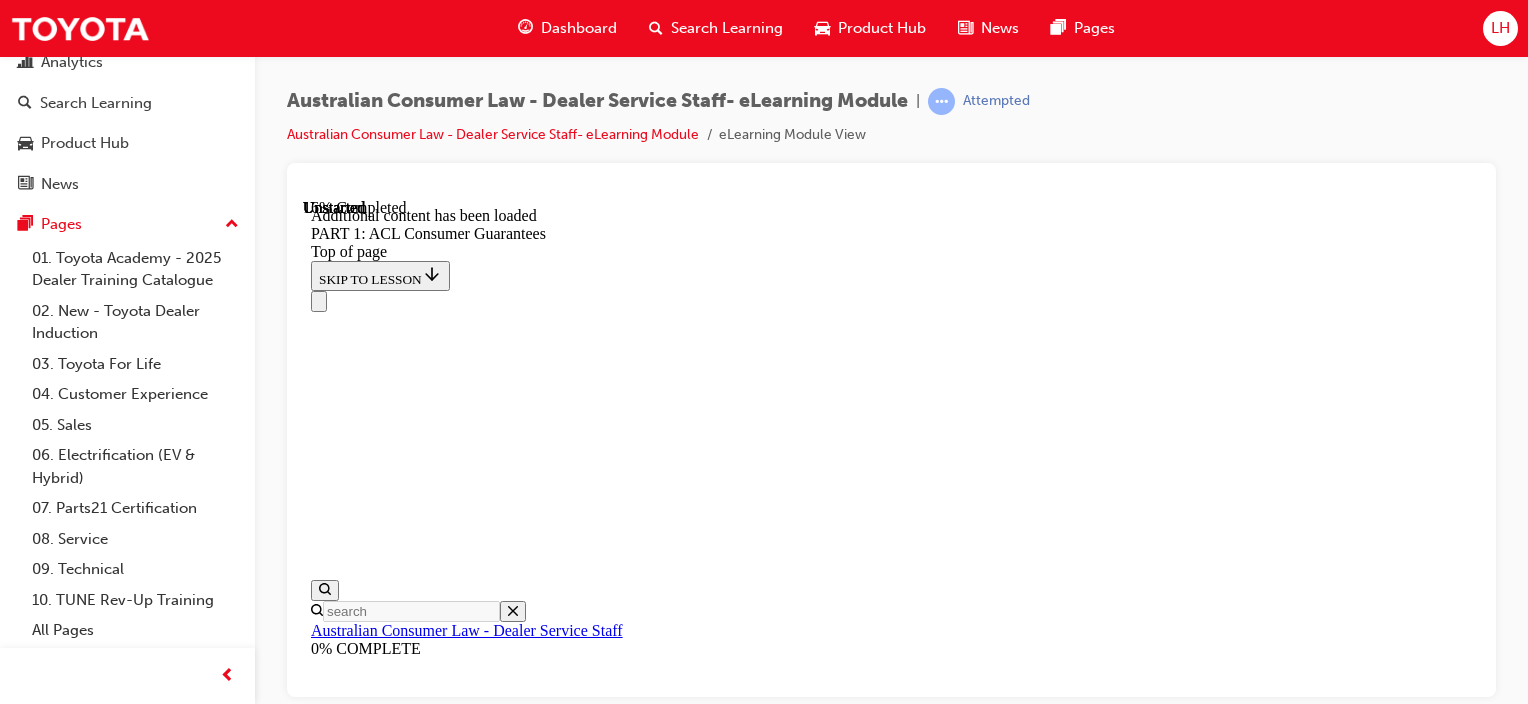 click on "START" at bounding box center (339, 10148) 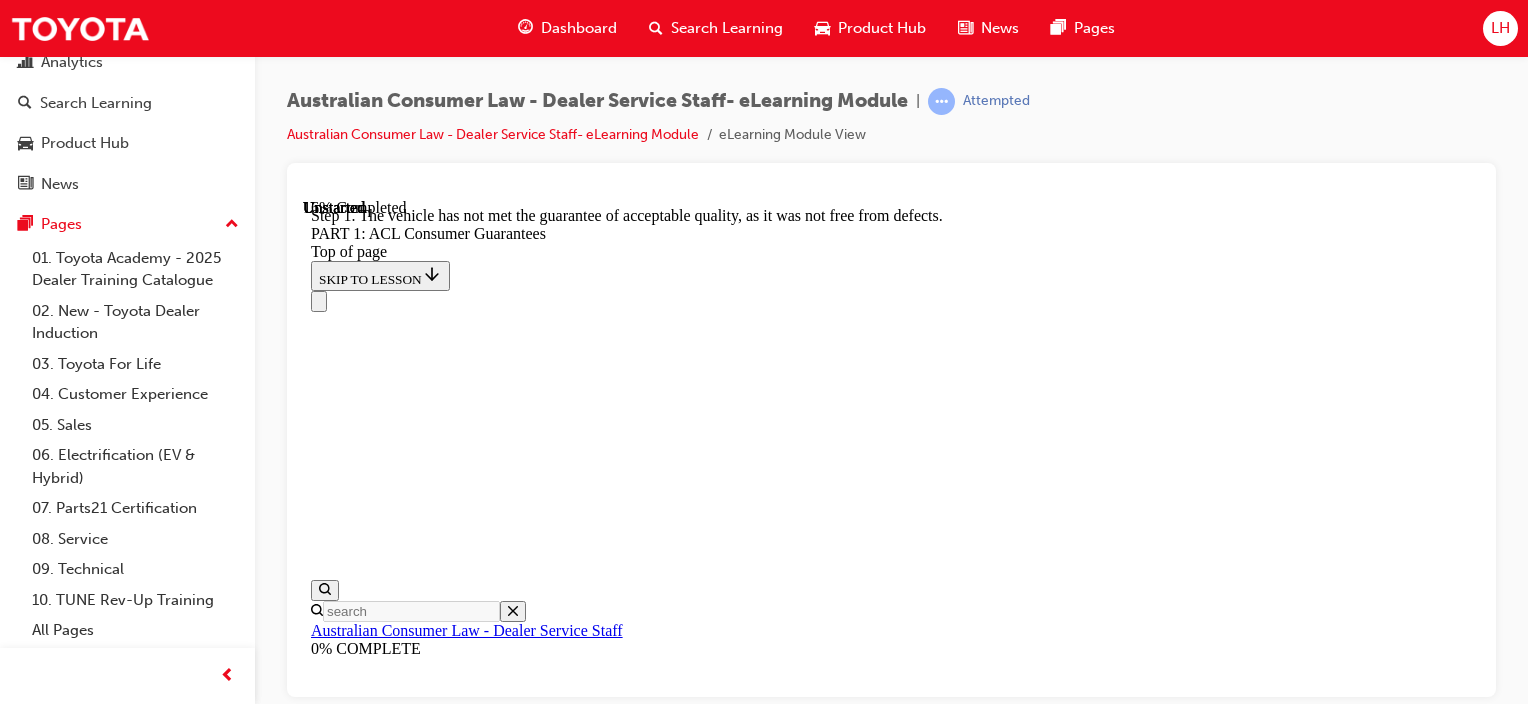 scroll, scrollTop: 3948, scrollLeft: 0, axis: vertical 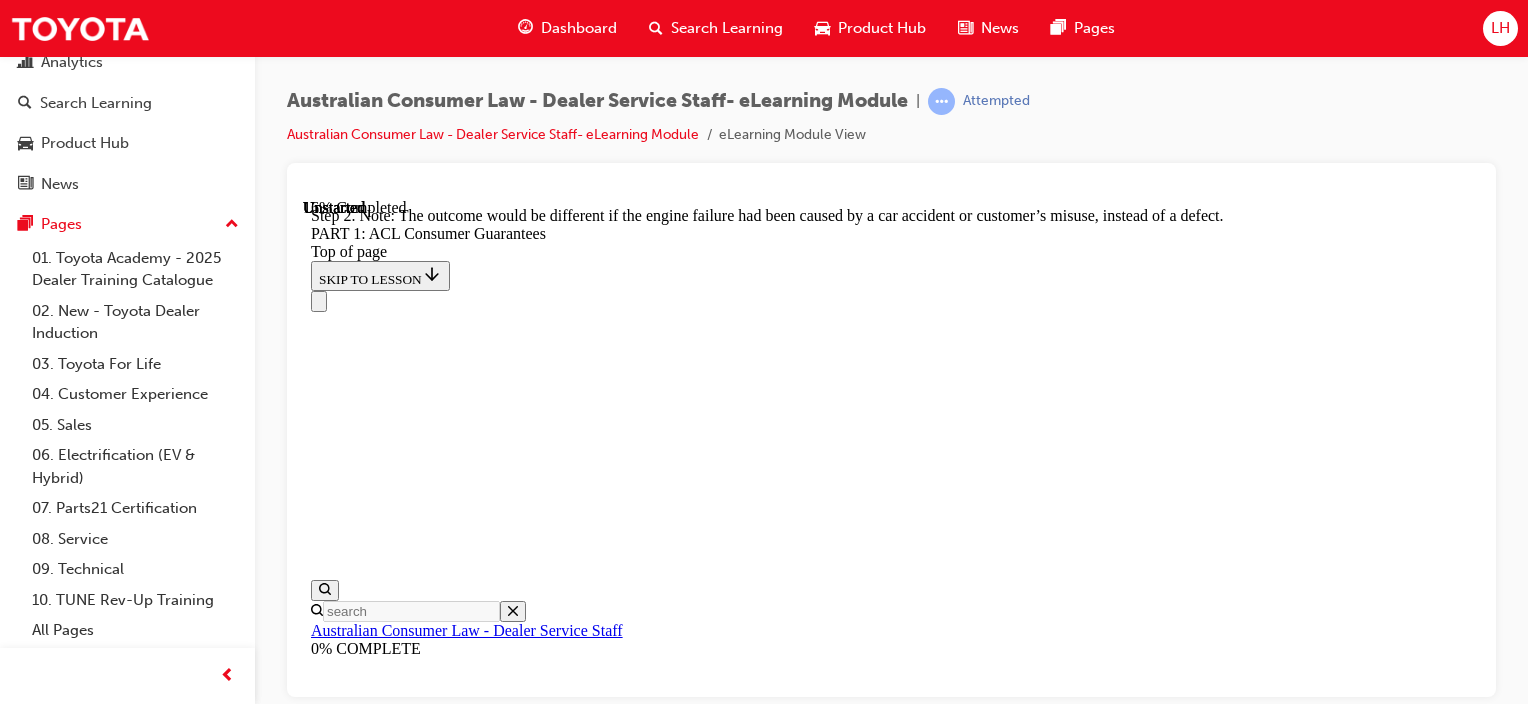 click at bounding box center (335, 10008) 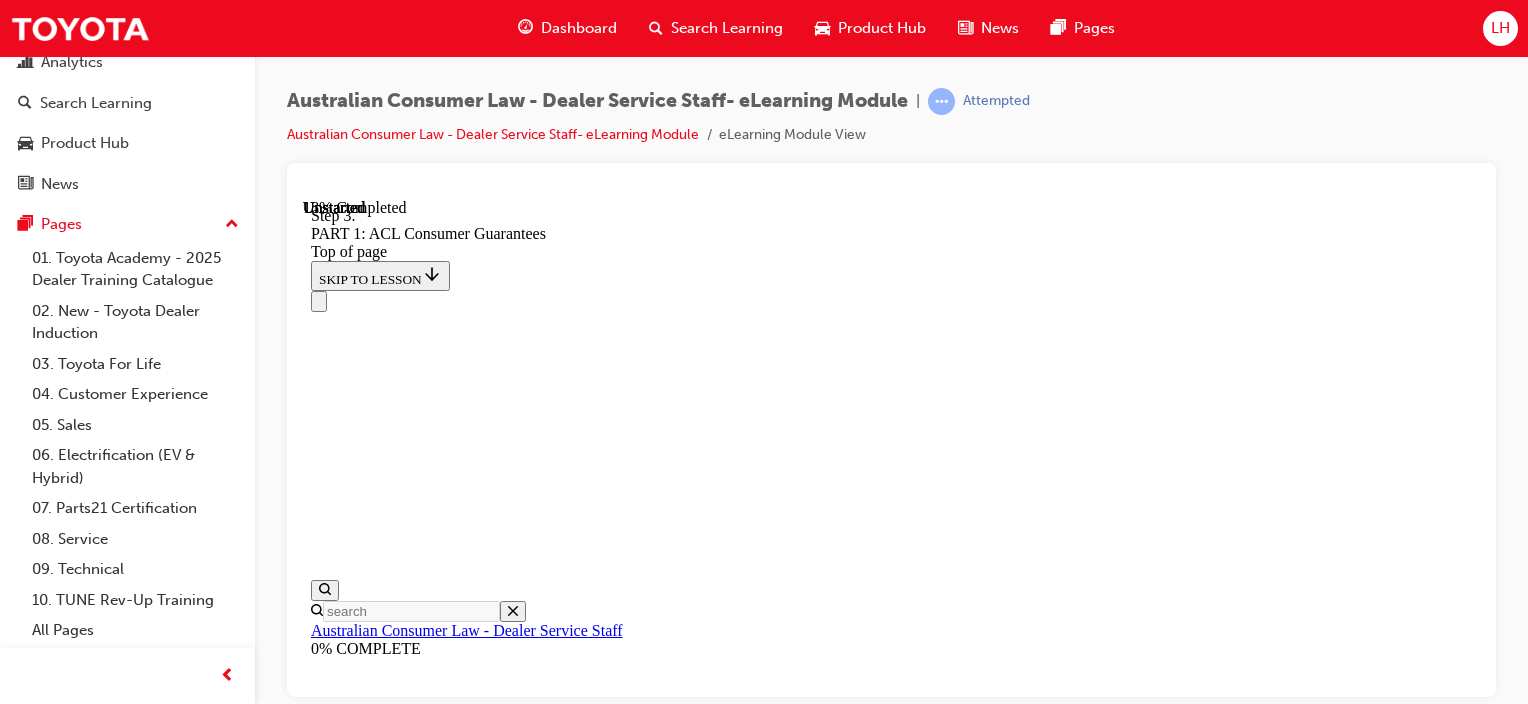 click on "CONTINUE" at bounding box center [353, 10485] 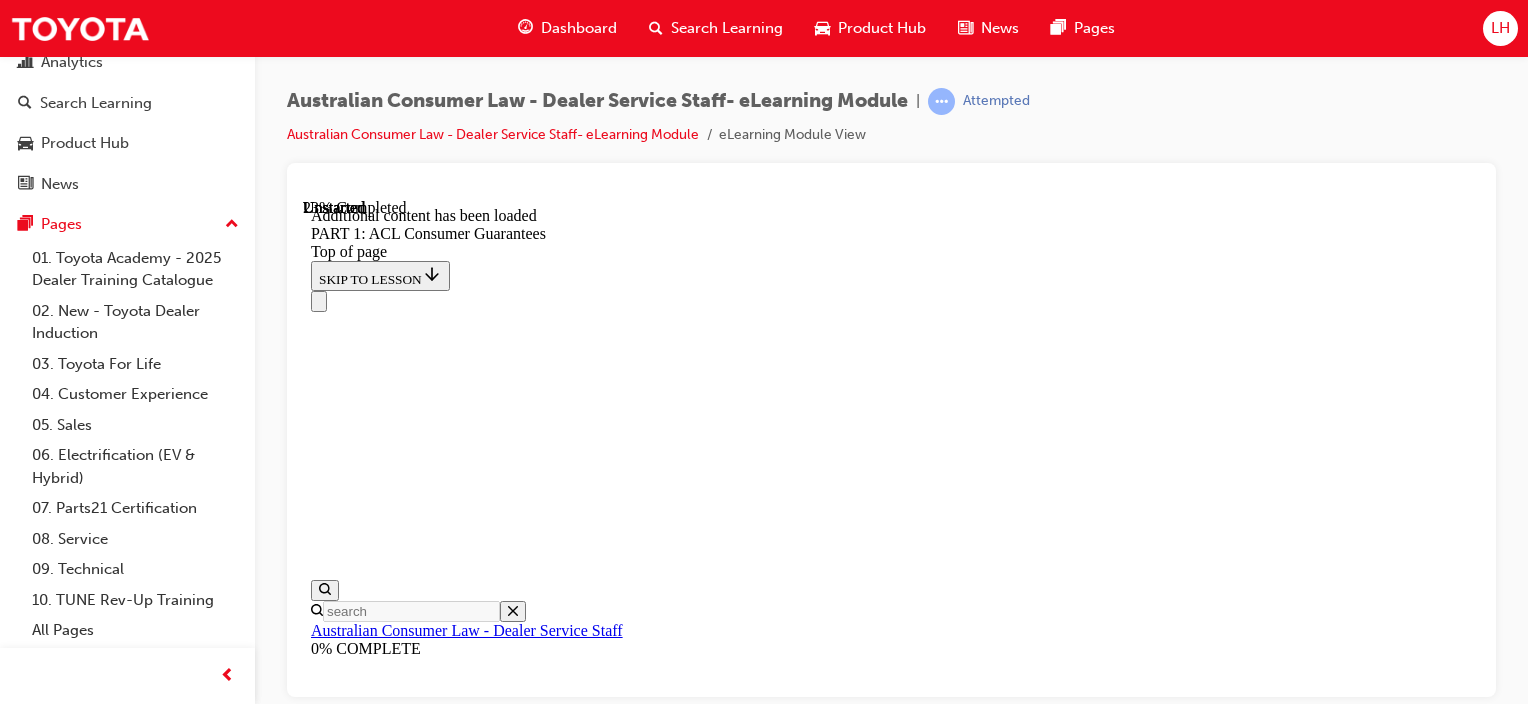 scroll, scrollTop: 5489, scrollLeft: 0, axis: vertical 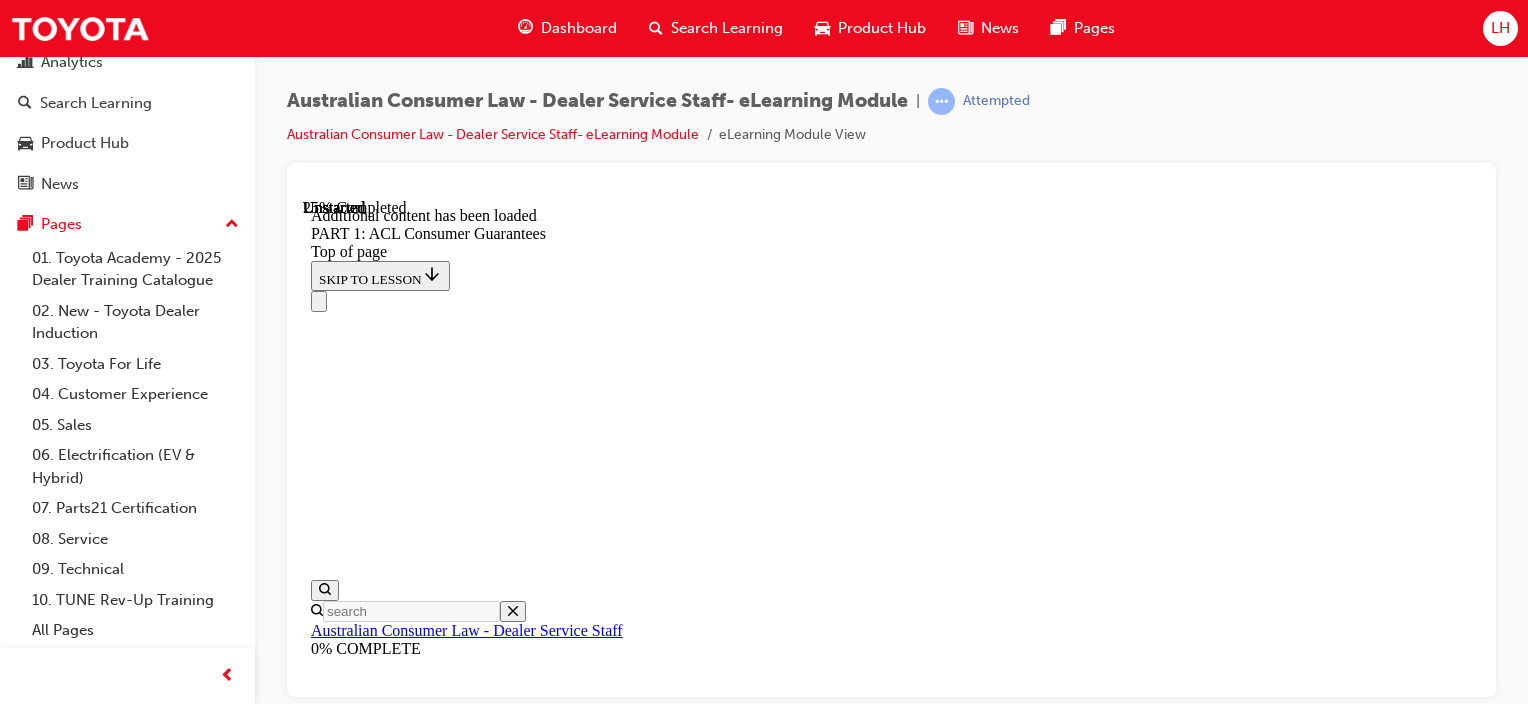 click at bounding box center (407, 11182) 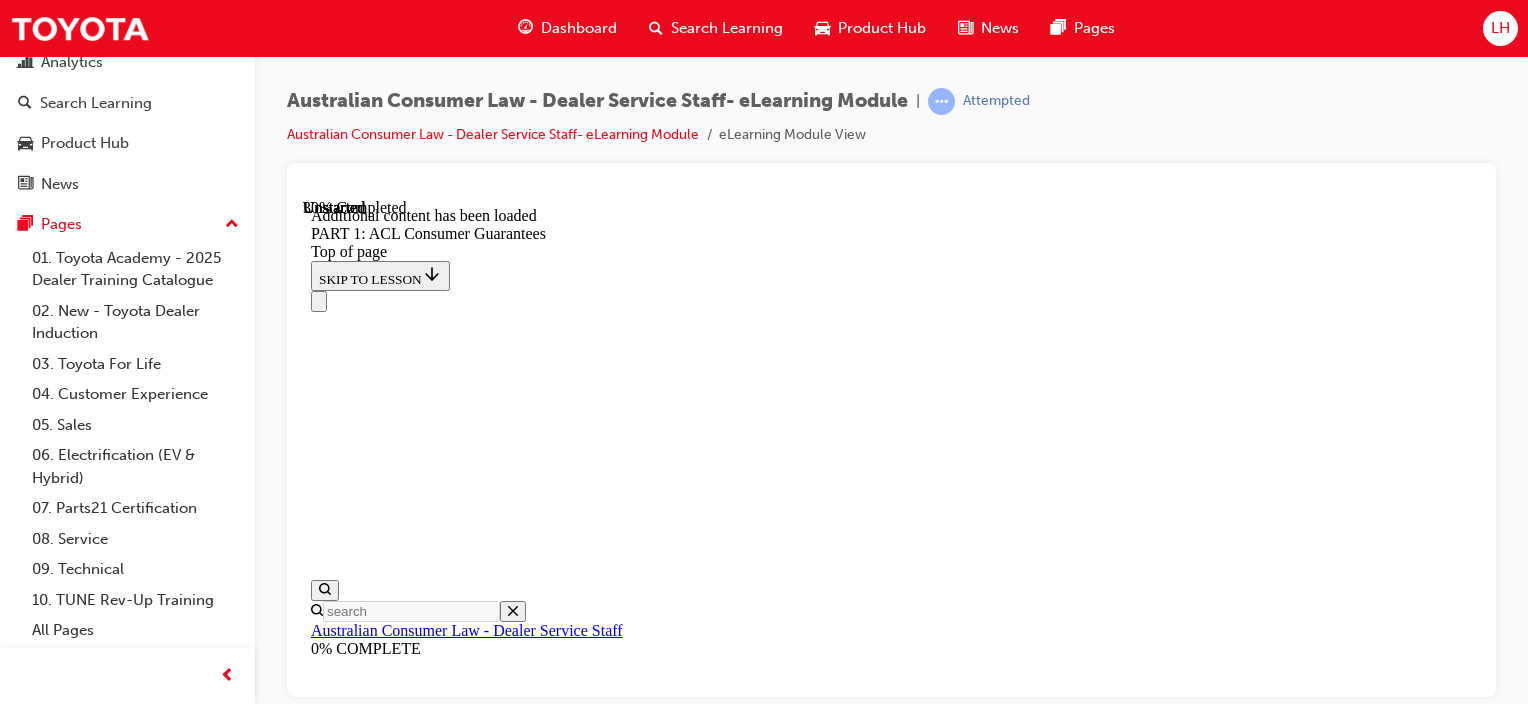scroll, scrollTop: 5973, scrollLeft: 0, axis: vertical 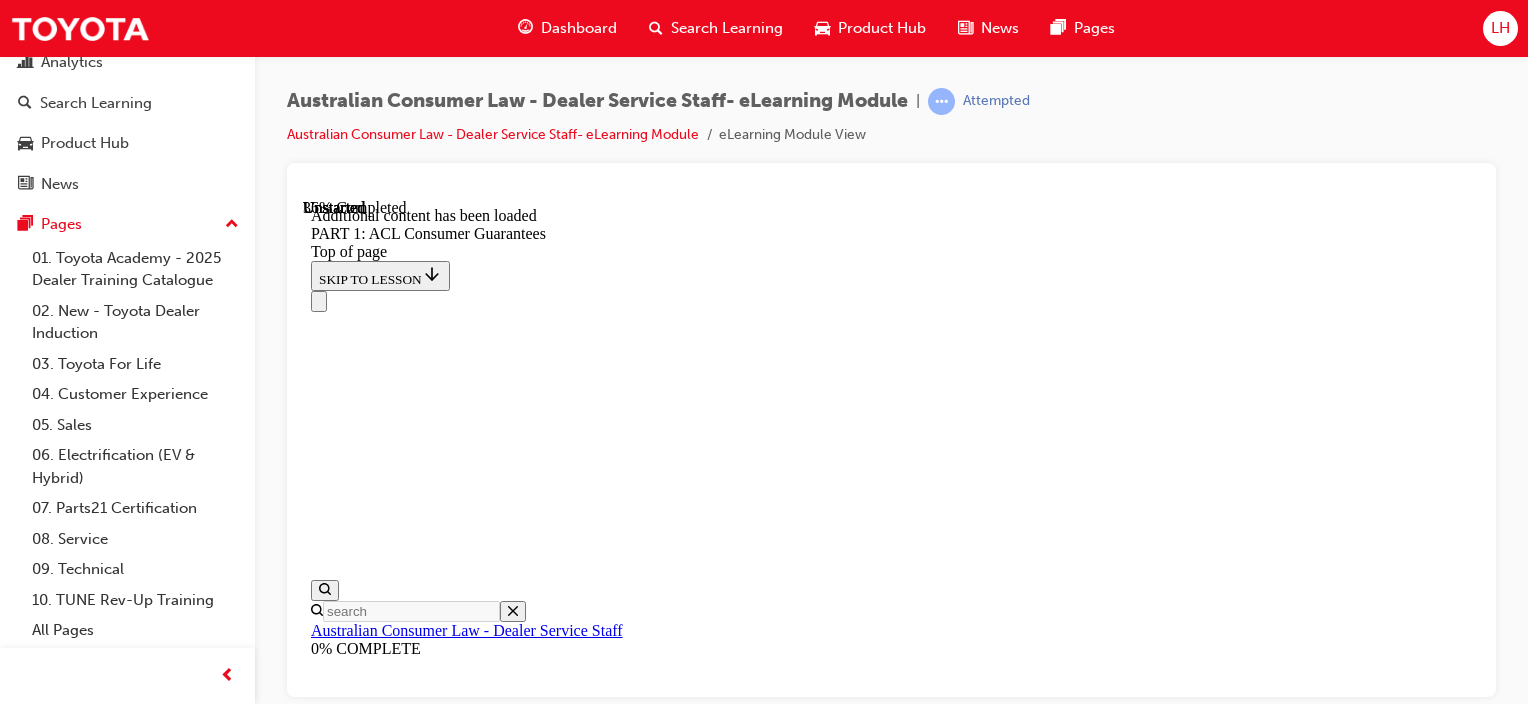 click on "Complete the content above before moving on." at bounding box center [444, 12036] 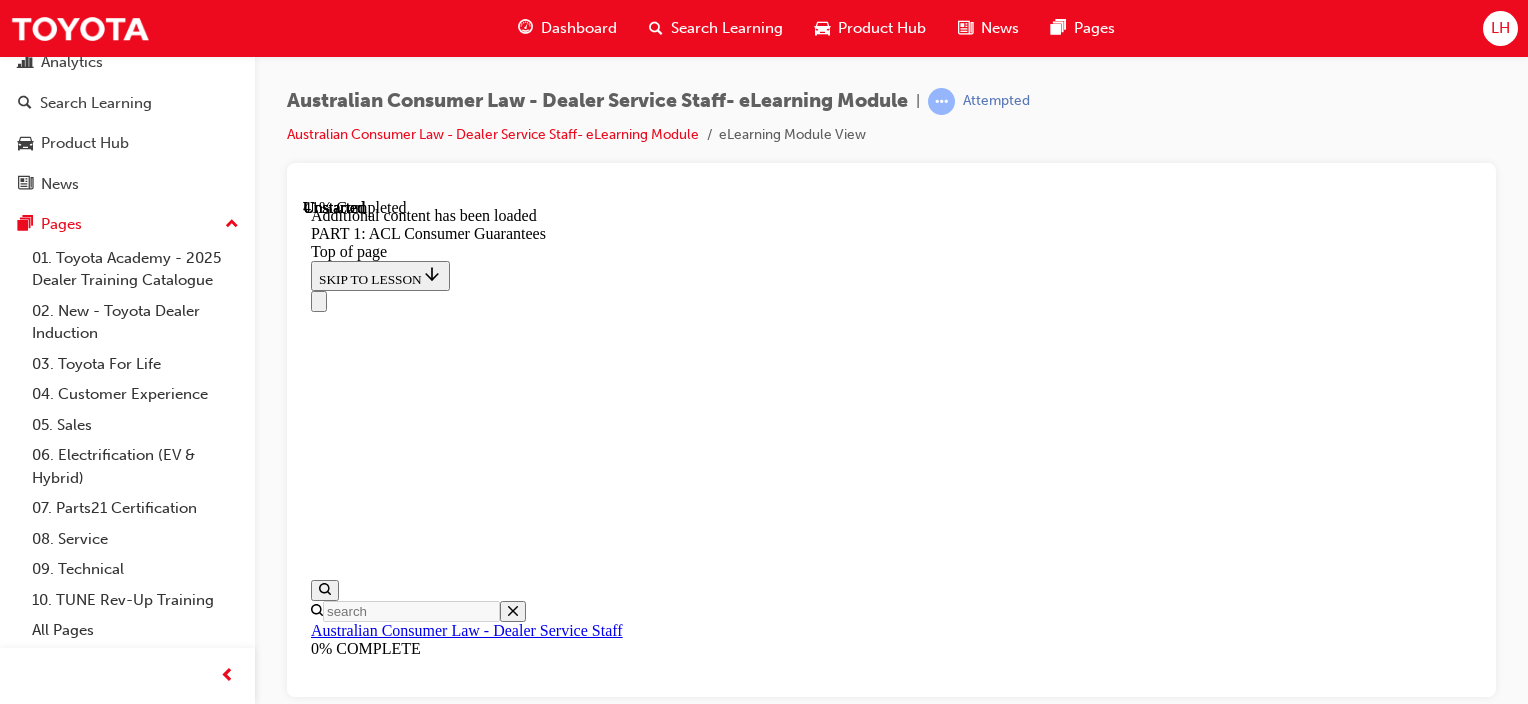 scroll, scrollTop: 8123, scrollLeft: 0, axis: vertical 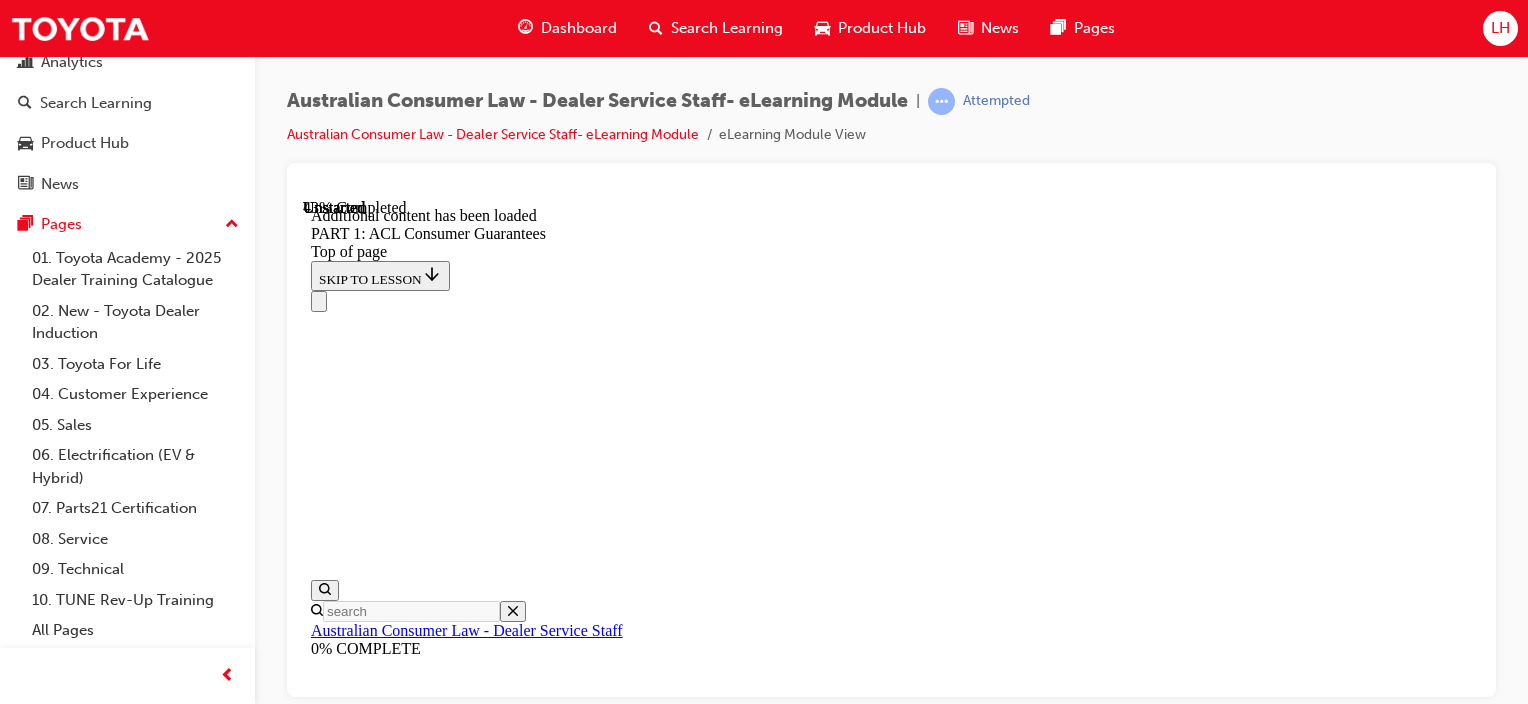 click on "Complete the content above before moving on." at bounding box center (444, 12964) 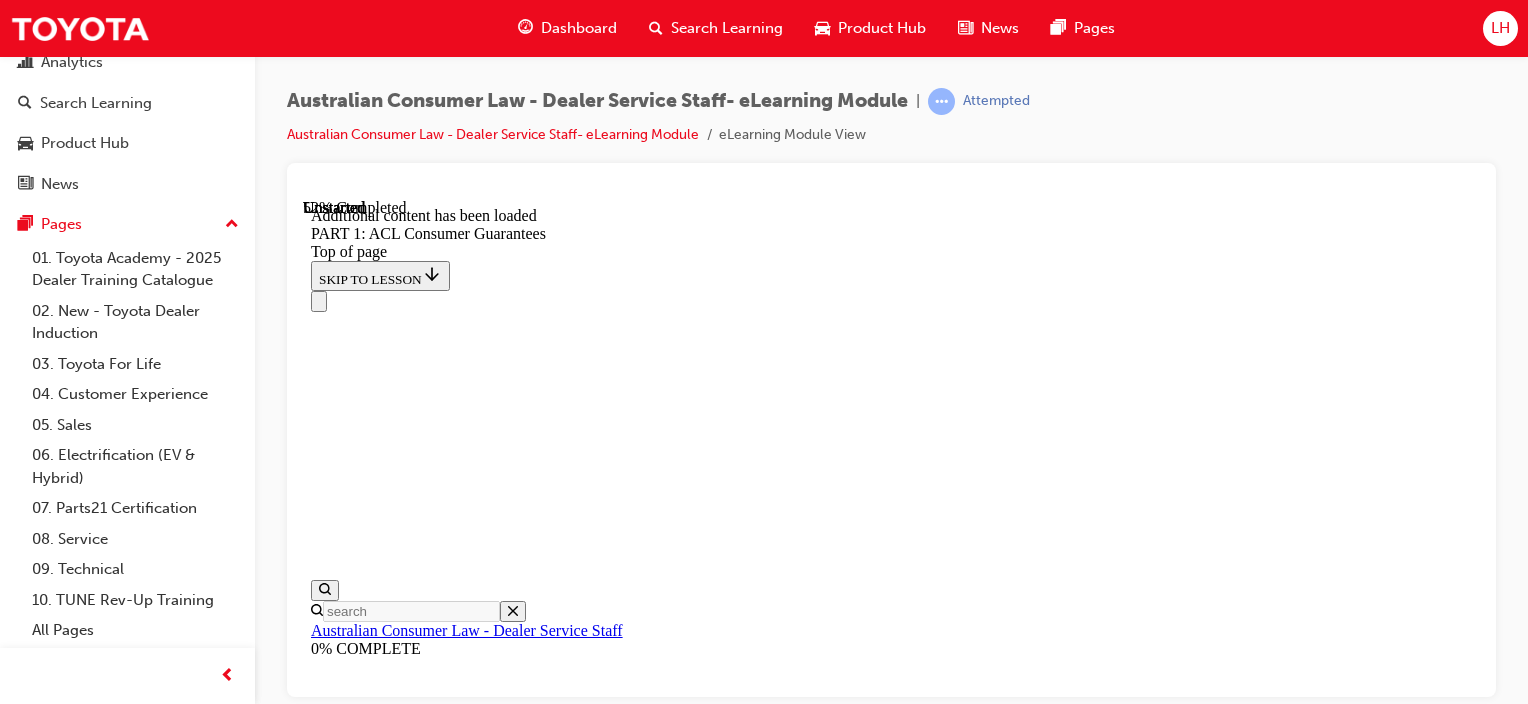scroll, scrollTop: 9615, scrollLeft: 0, axis: vertical 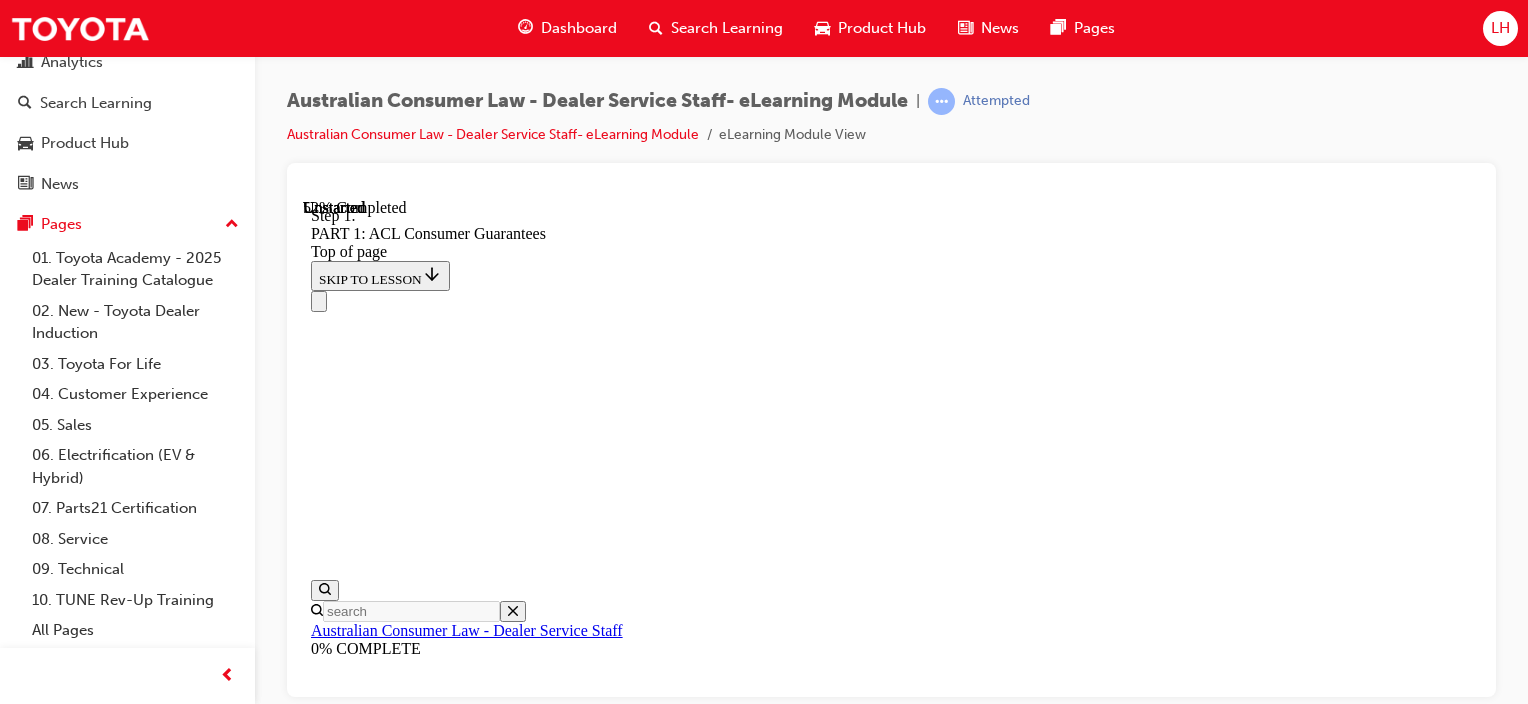 click at bounding box center (335, 13515) 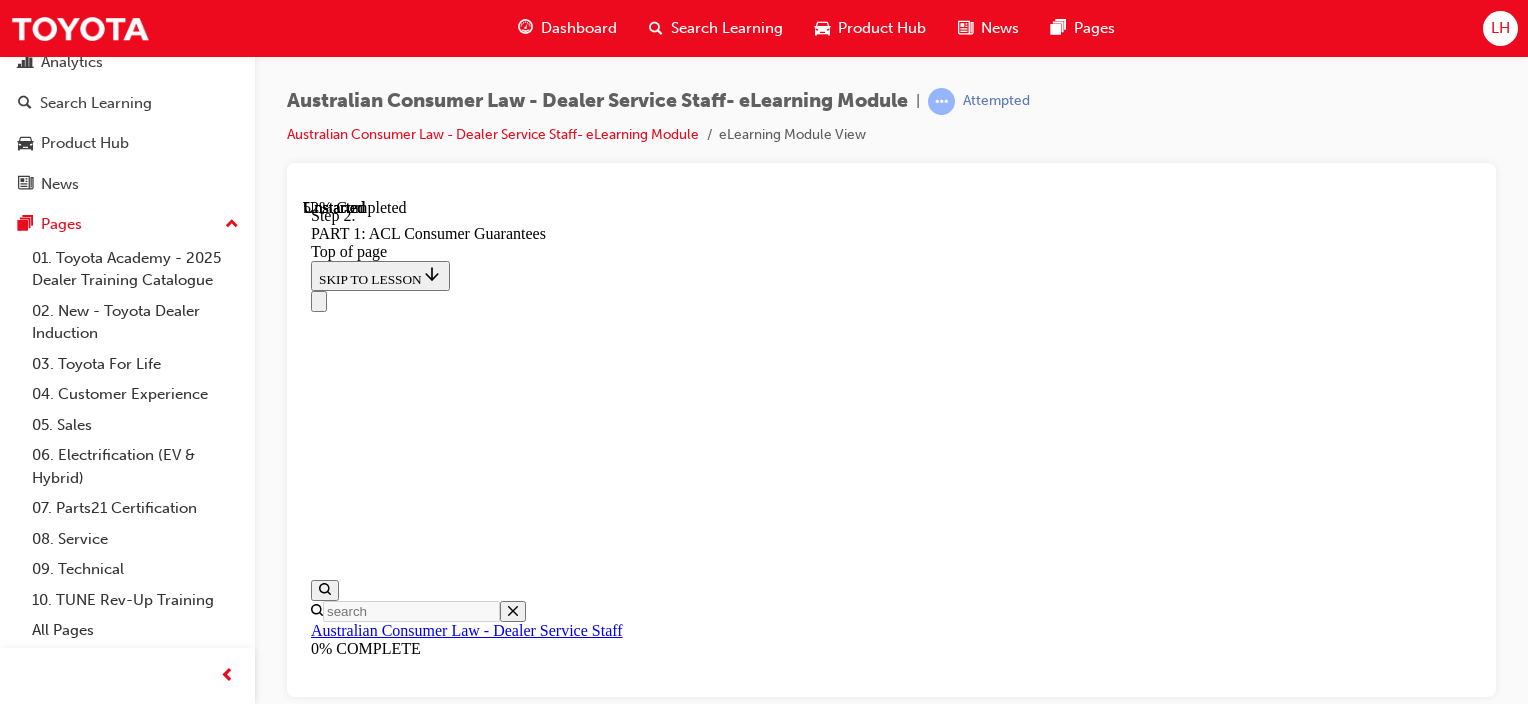 scroll, scrollTop: 9526, scrollLeft: 0, axis: vertical 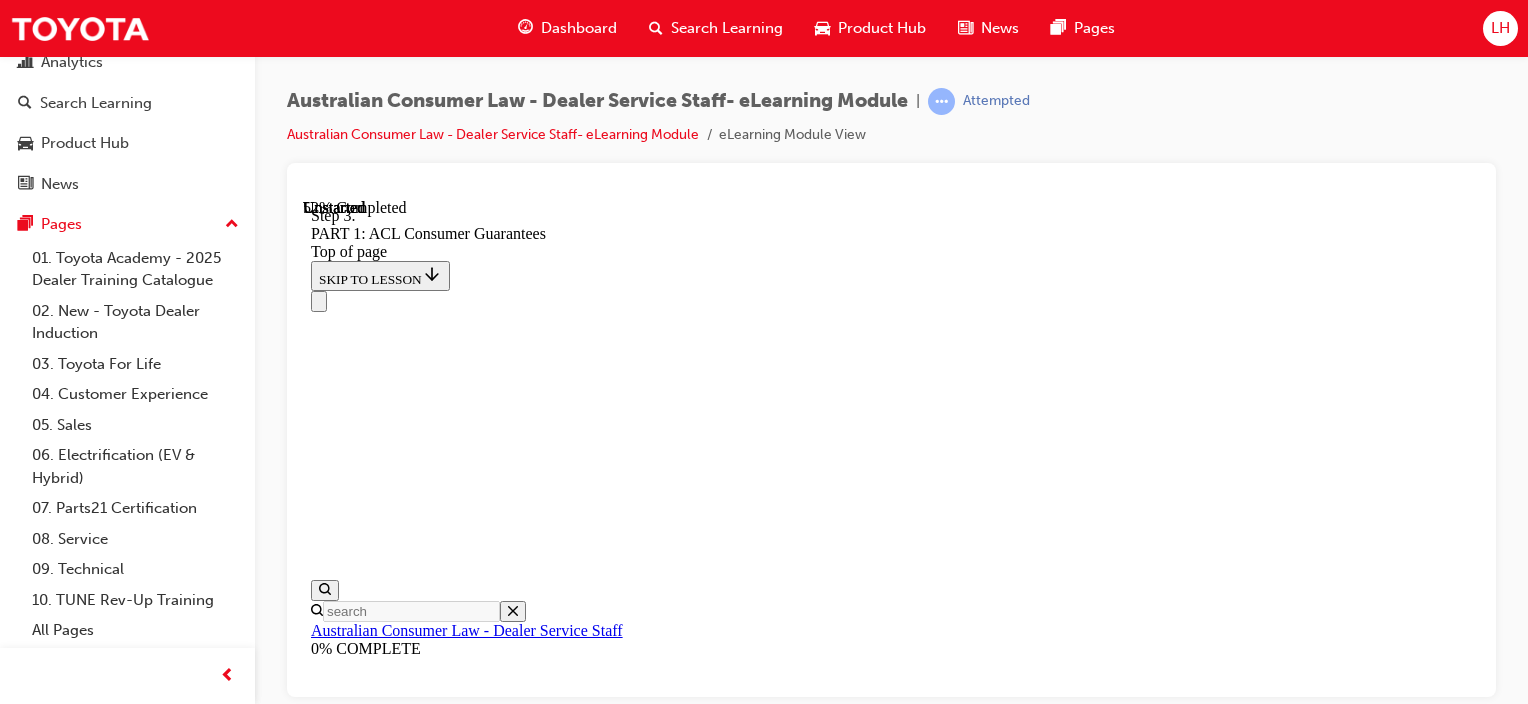 drag, startPoint x: 1399, startPoint y: 442, endPoint x: 1388, endPoint y: 442, distance: 11 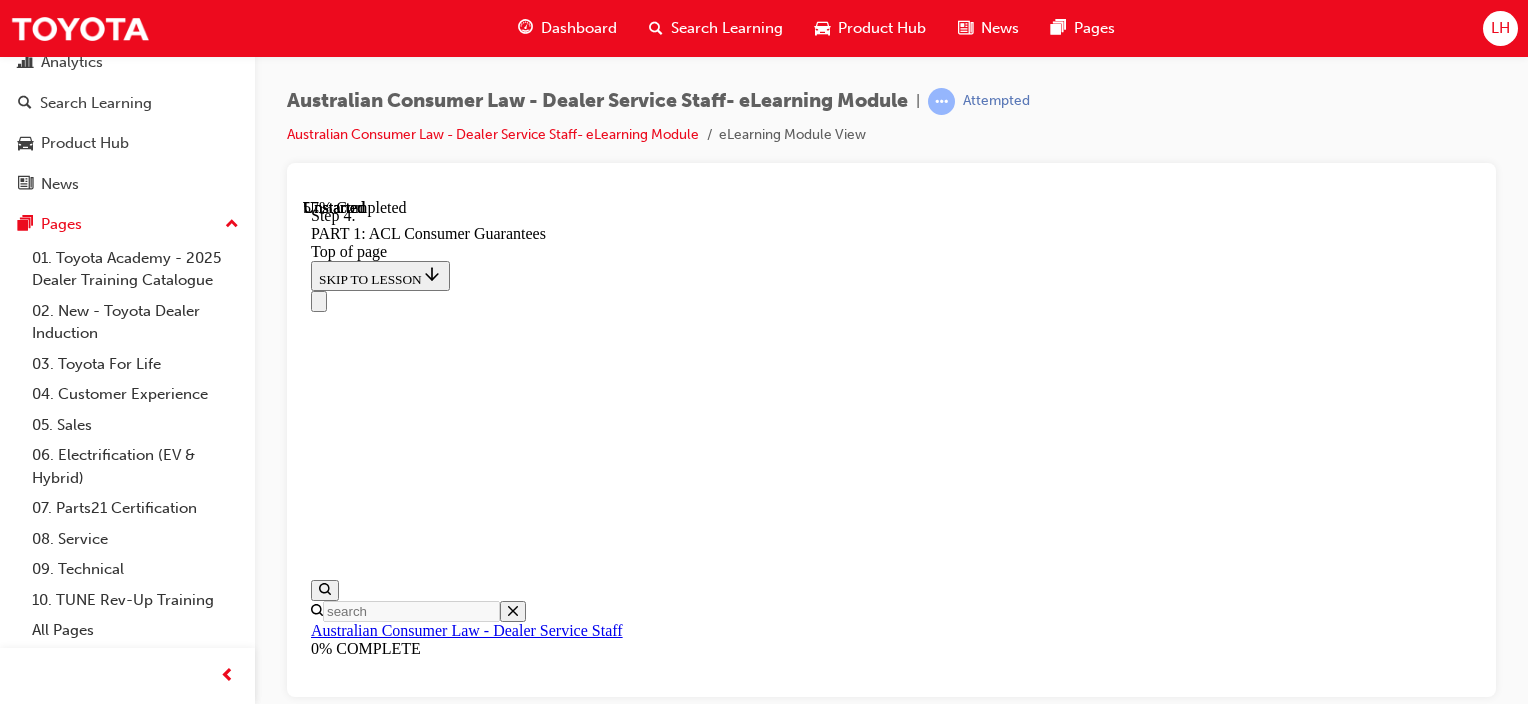 click 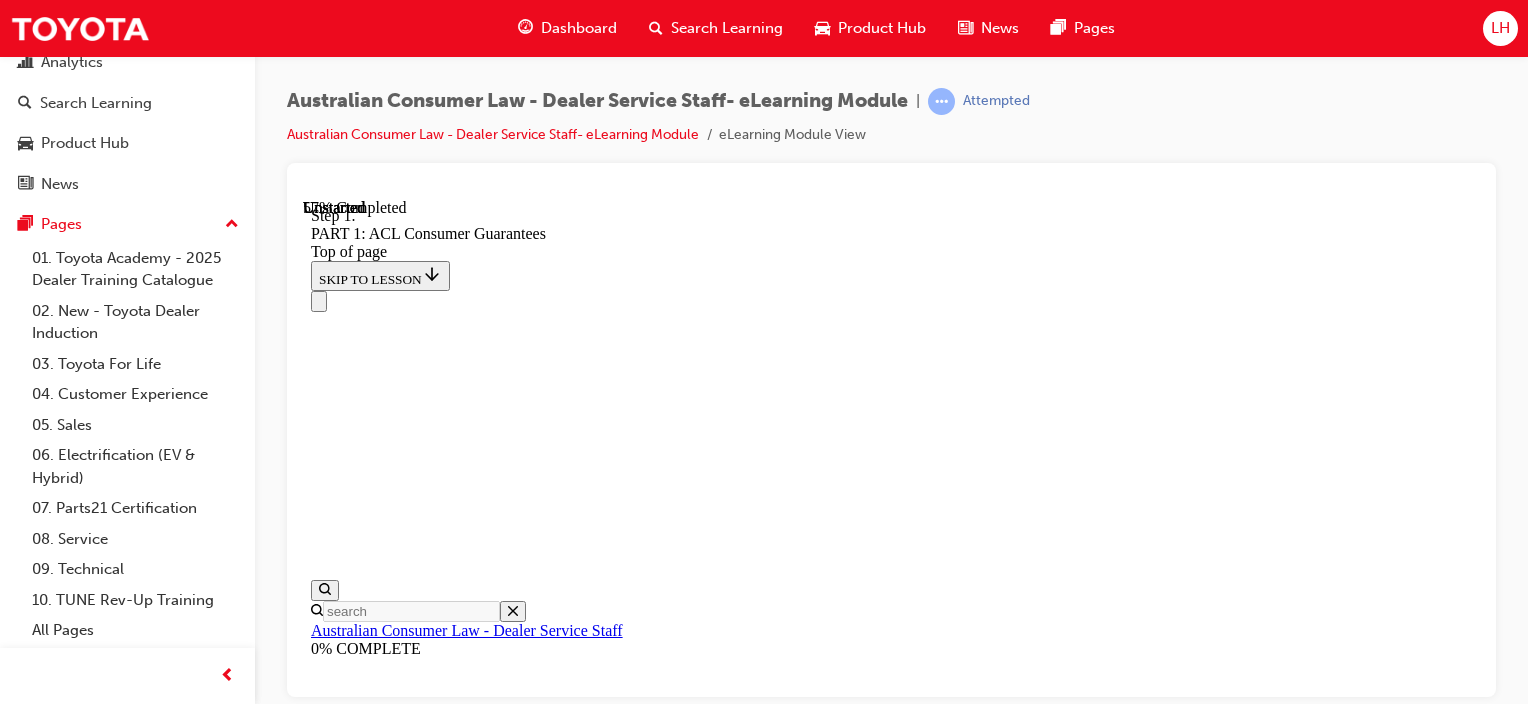 scroll, scrollTop: 10414, scrollLeft: 0, axis: vertical 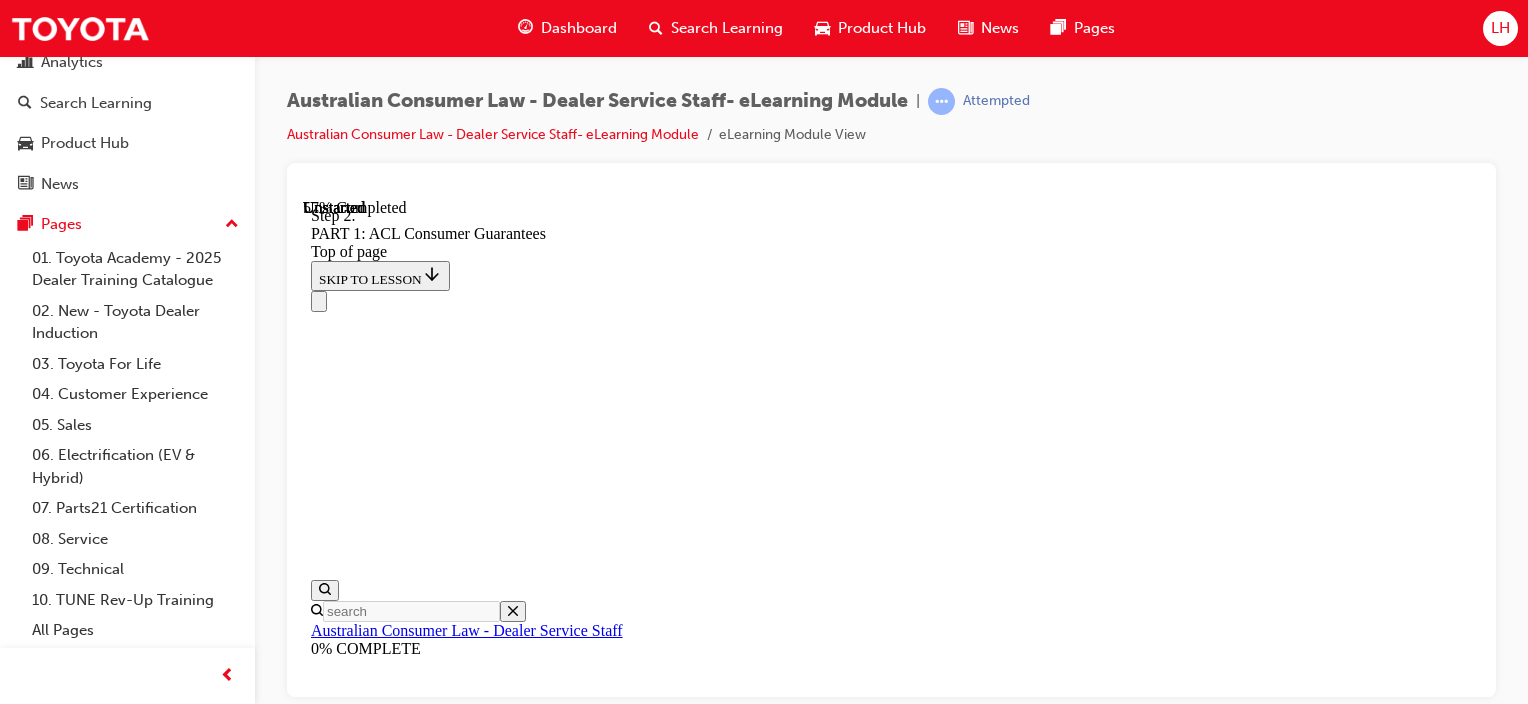 click at bounding box center [335, 14248] 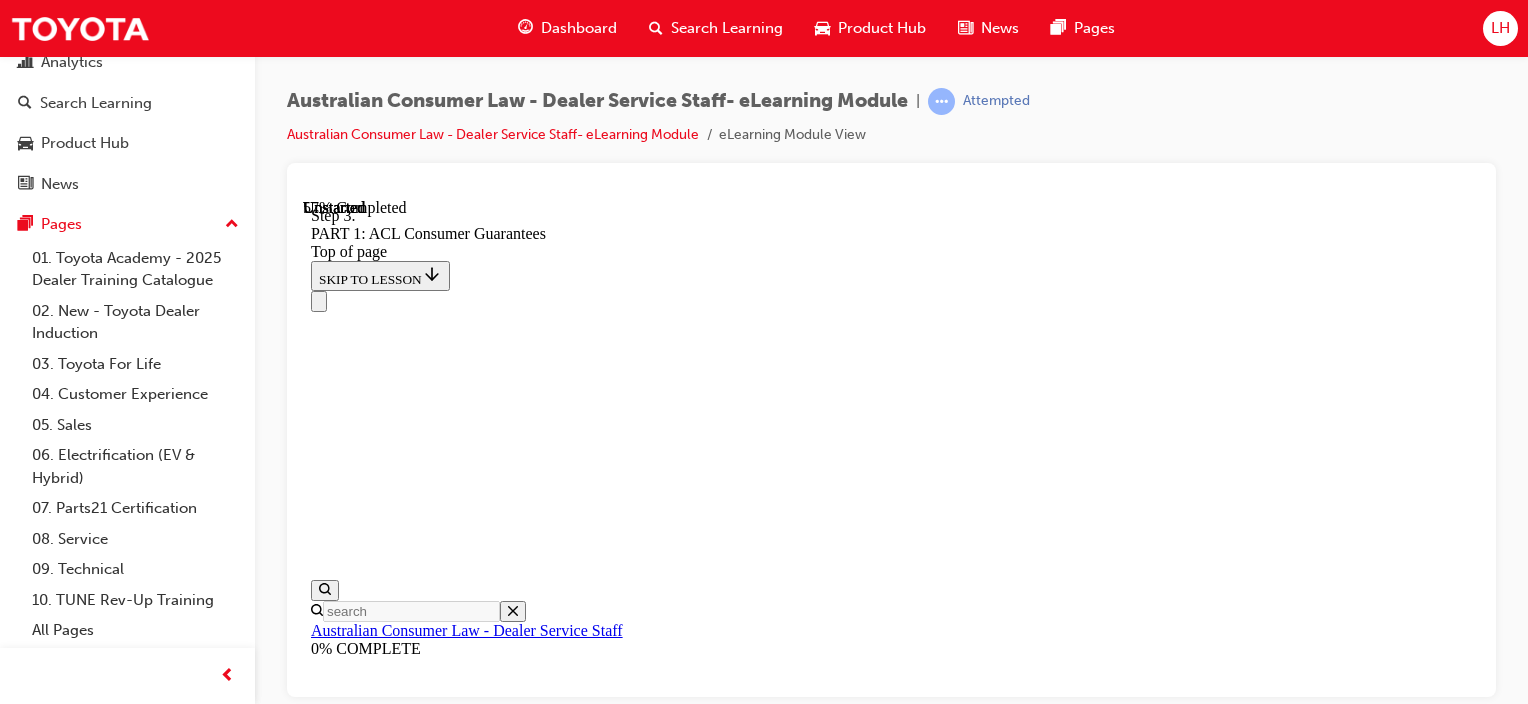 click at bounding box center (335, 14248) 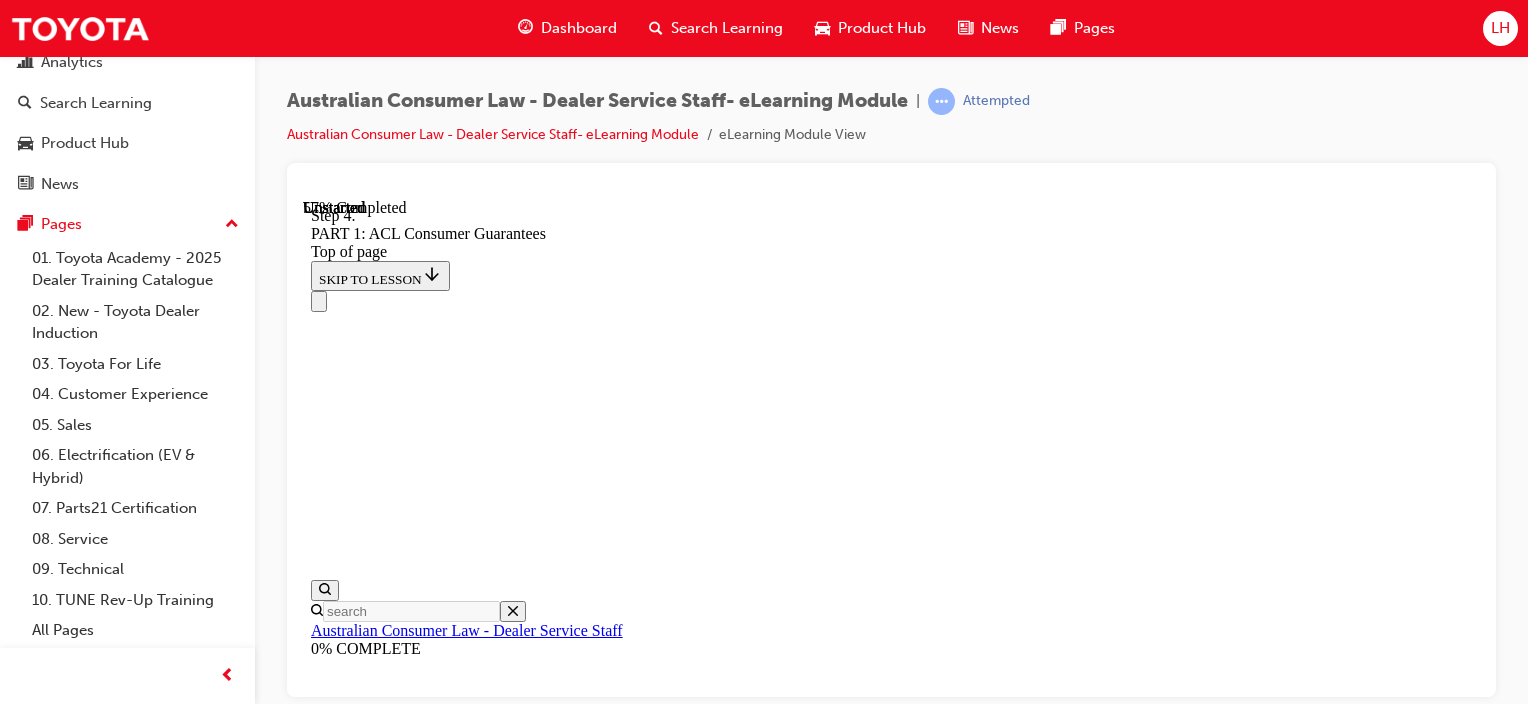click at bounding box center [335, 14248] 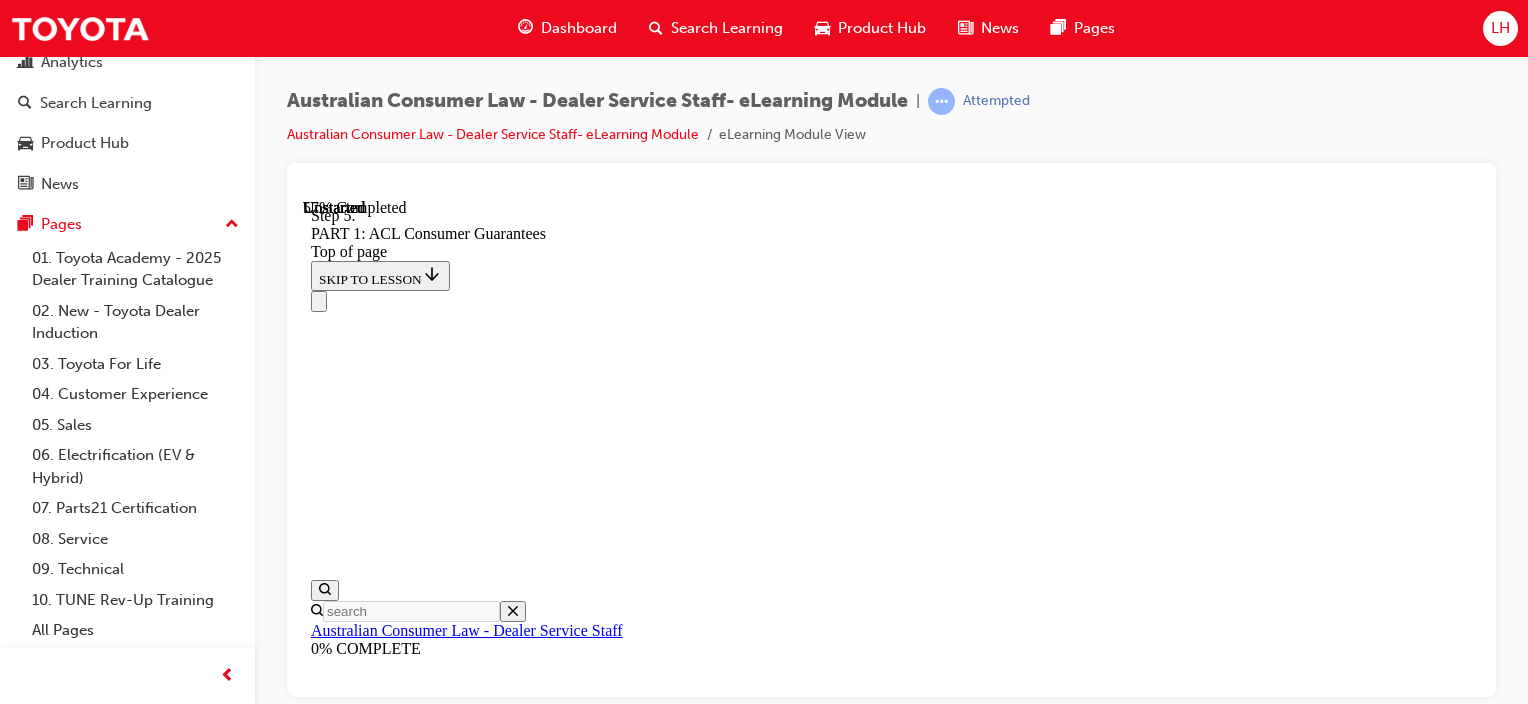 click at bounding box center (335, 14248) 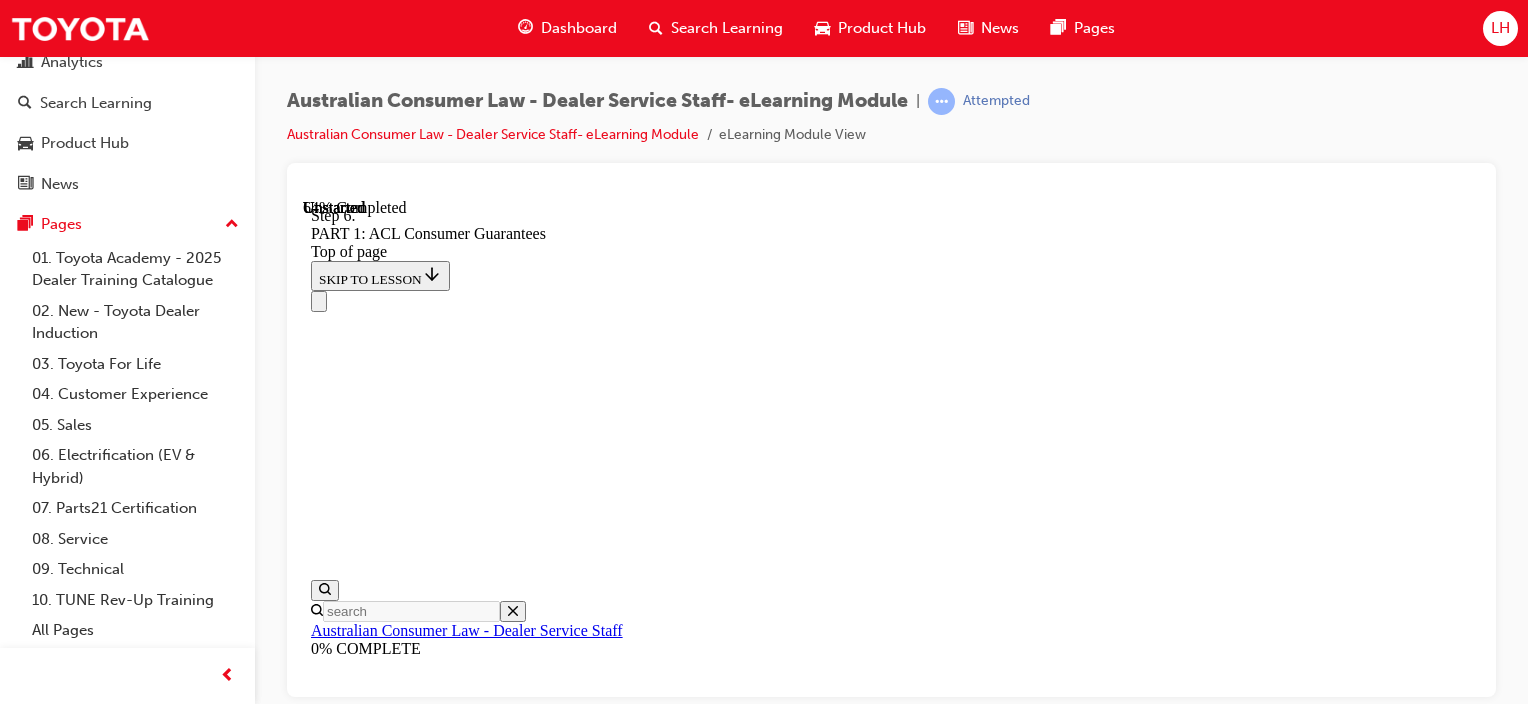 click 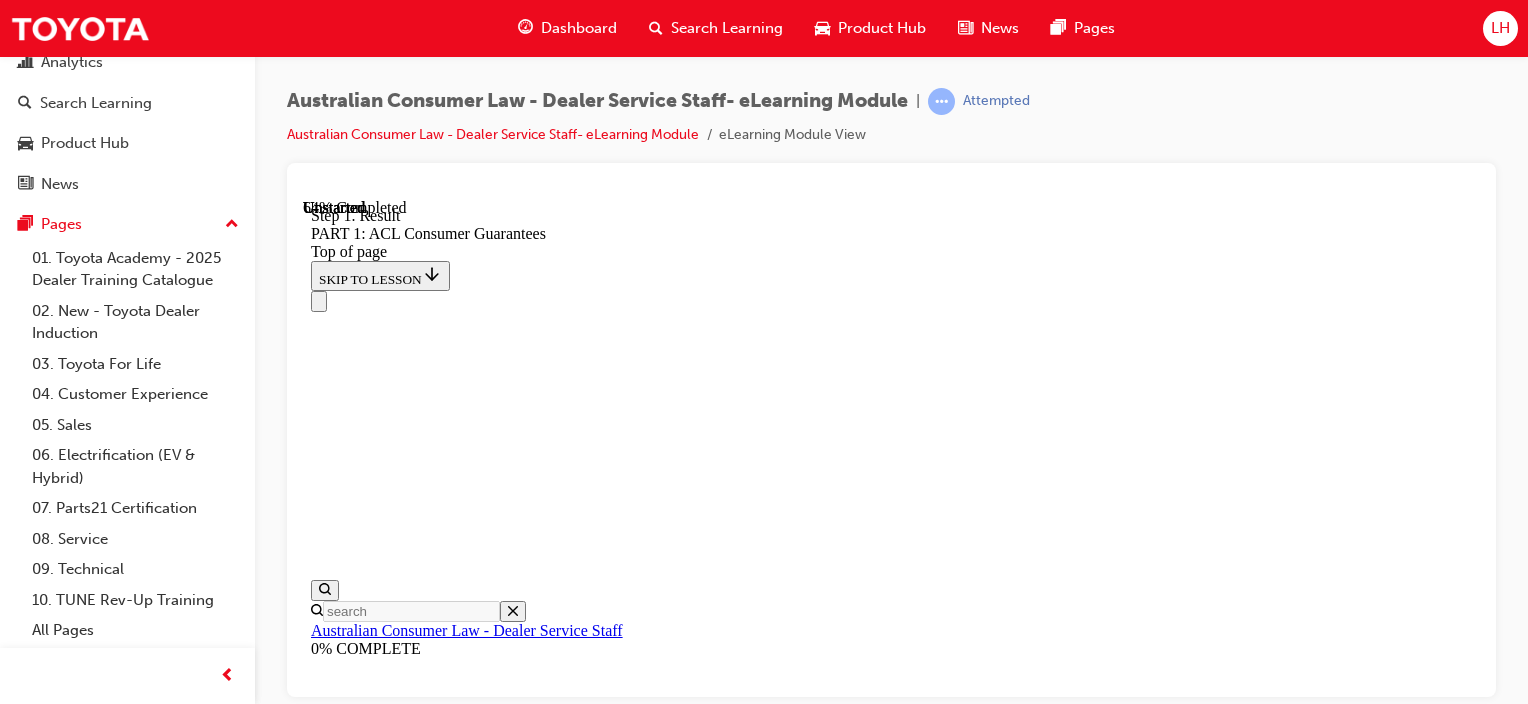 scroll, scrollTop: 11993, scrollLeft: 0, axis: vertical 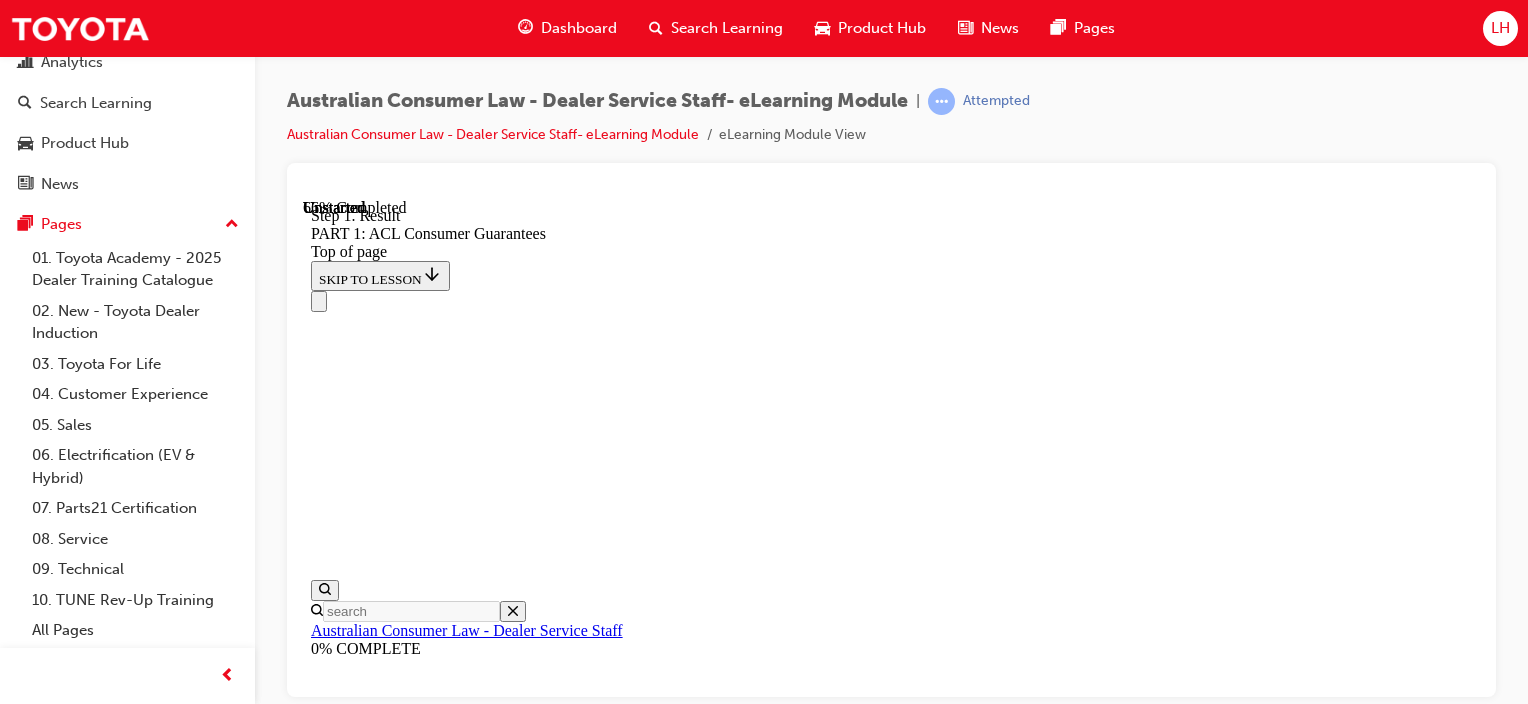 click on "START" at bounding box center [339, 16160] 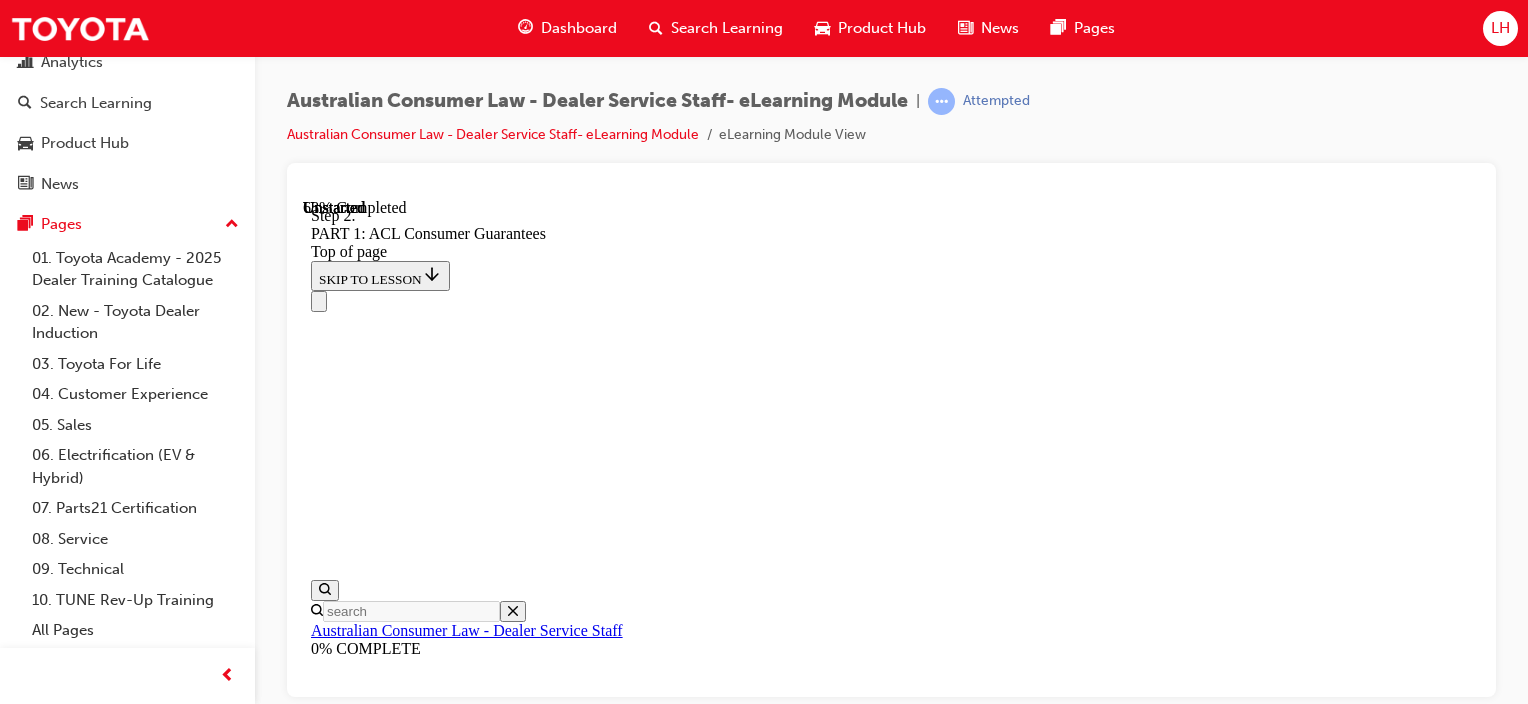 scroll, scrollTop: 14462, scrollLeft: 0, axis: vertical 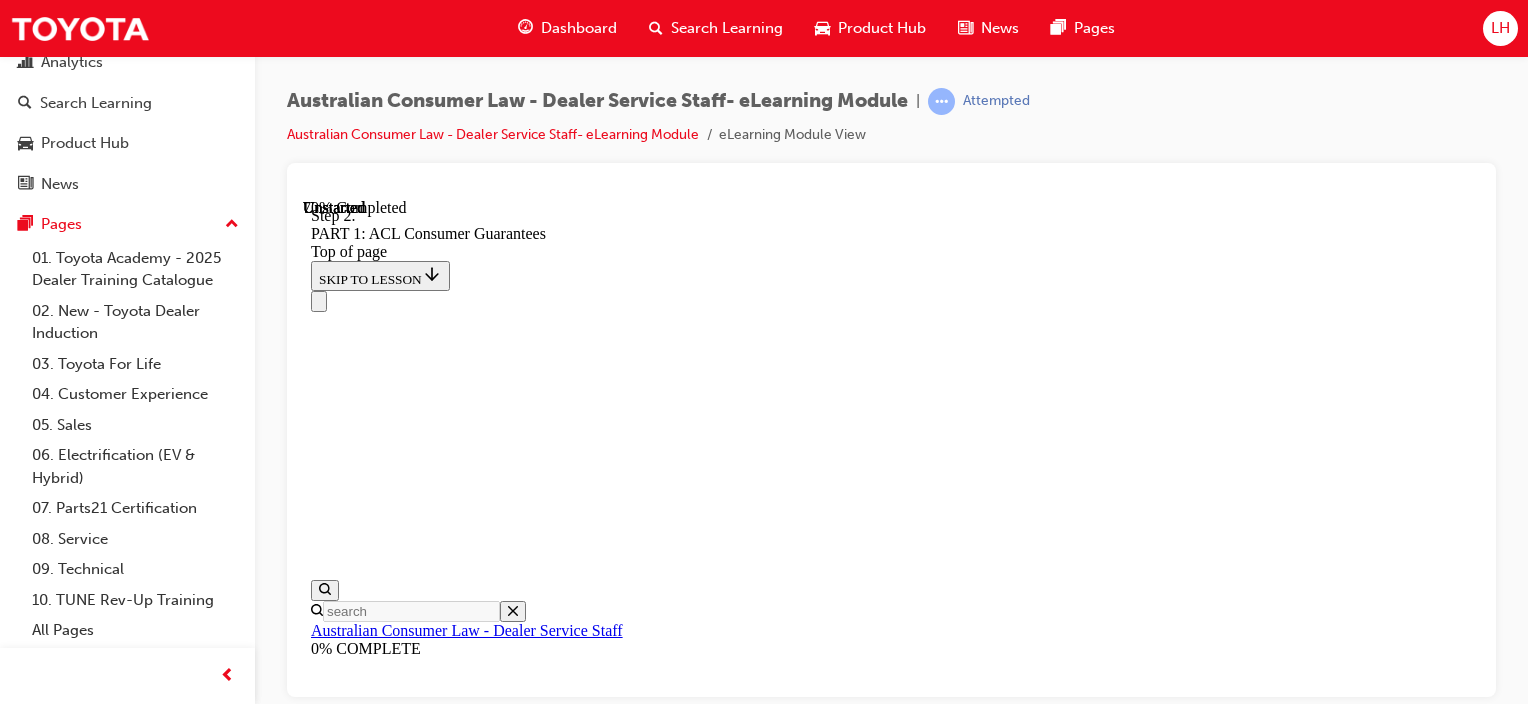 click on "START" at bounding box center [339, 17099] 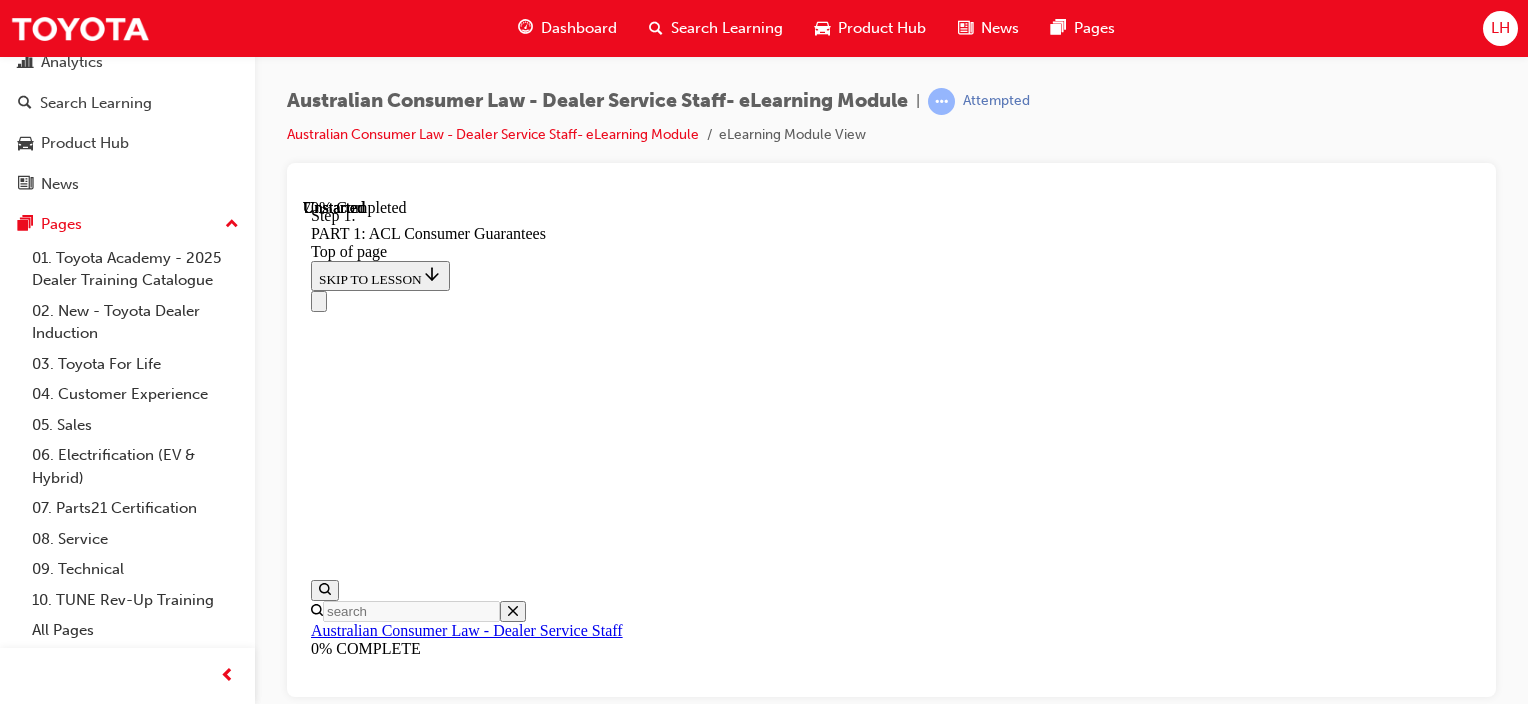 scroll, scrollTop: 14176, scrollLeft: 0, axis: vertical 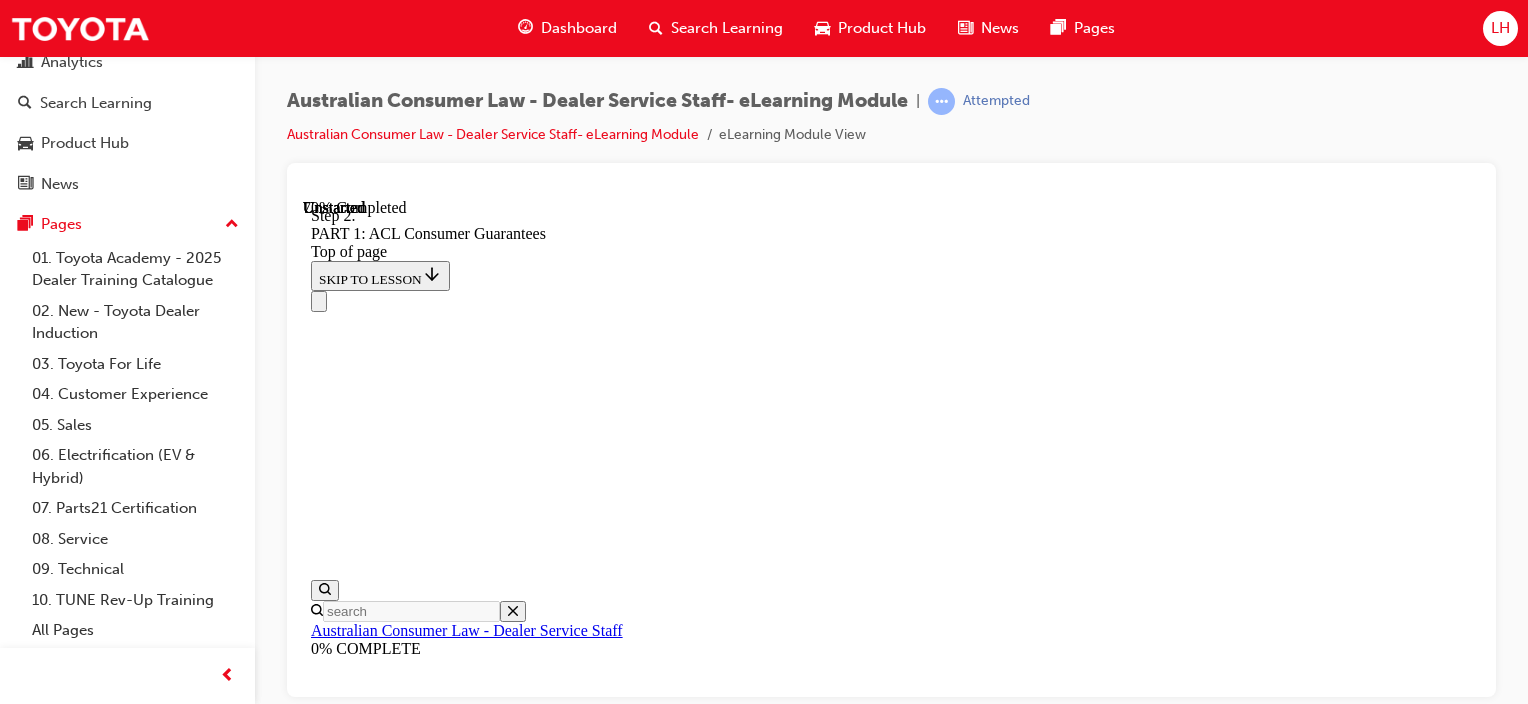 drag, startPoint x: 1395, startPoint y: 486, endPoint x: 1396, endPoint y: 473, distance: 13.038404 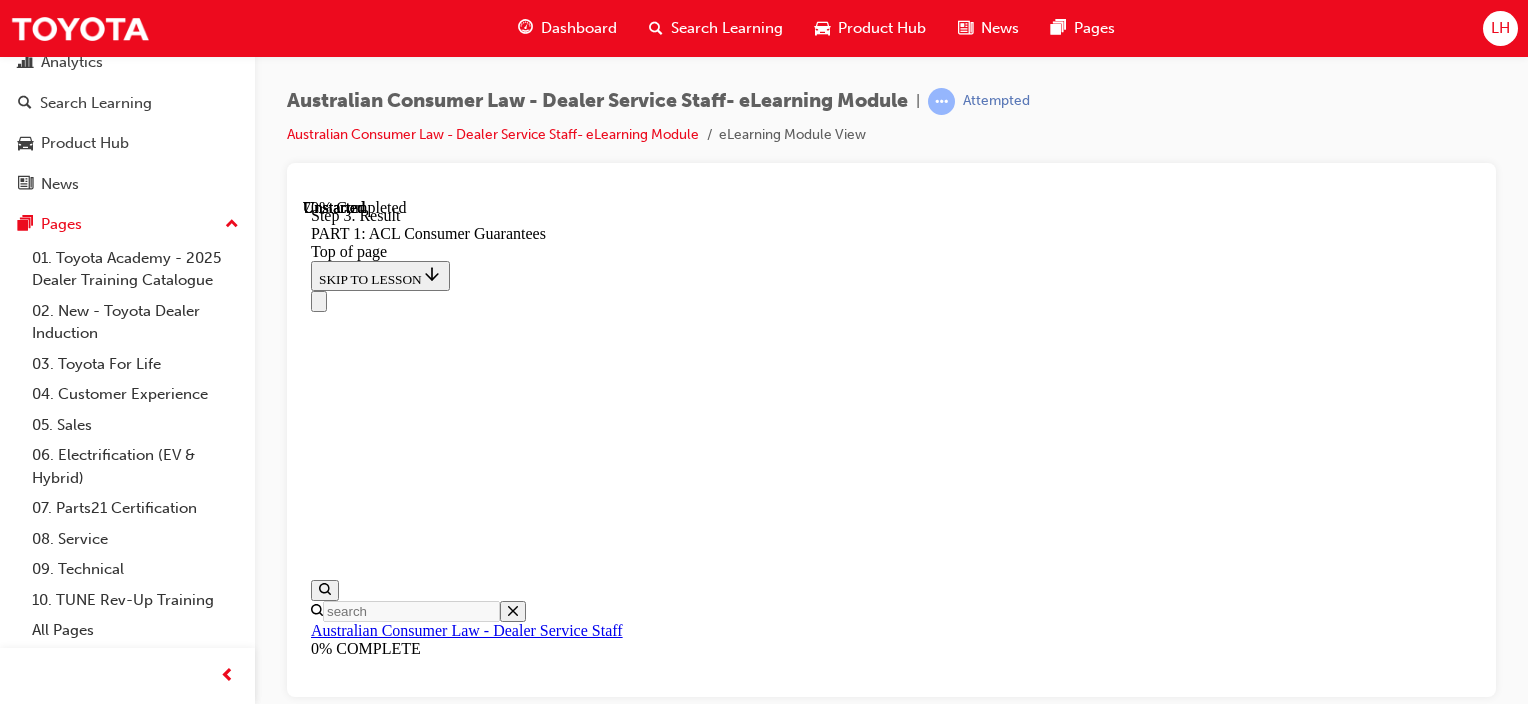 click 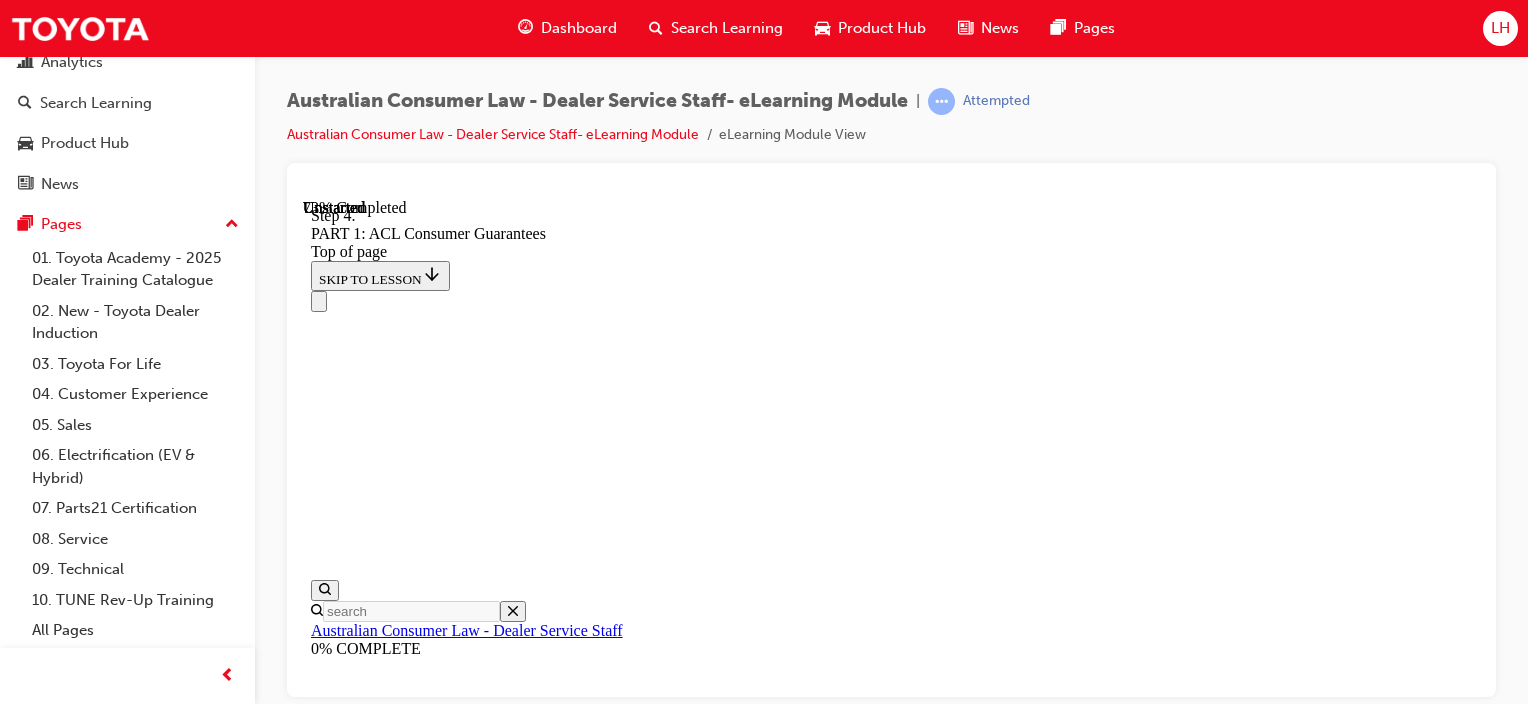 scroll, scrollTop: 15976, scrollLeft: 0, axis: vertical 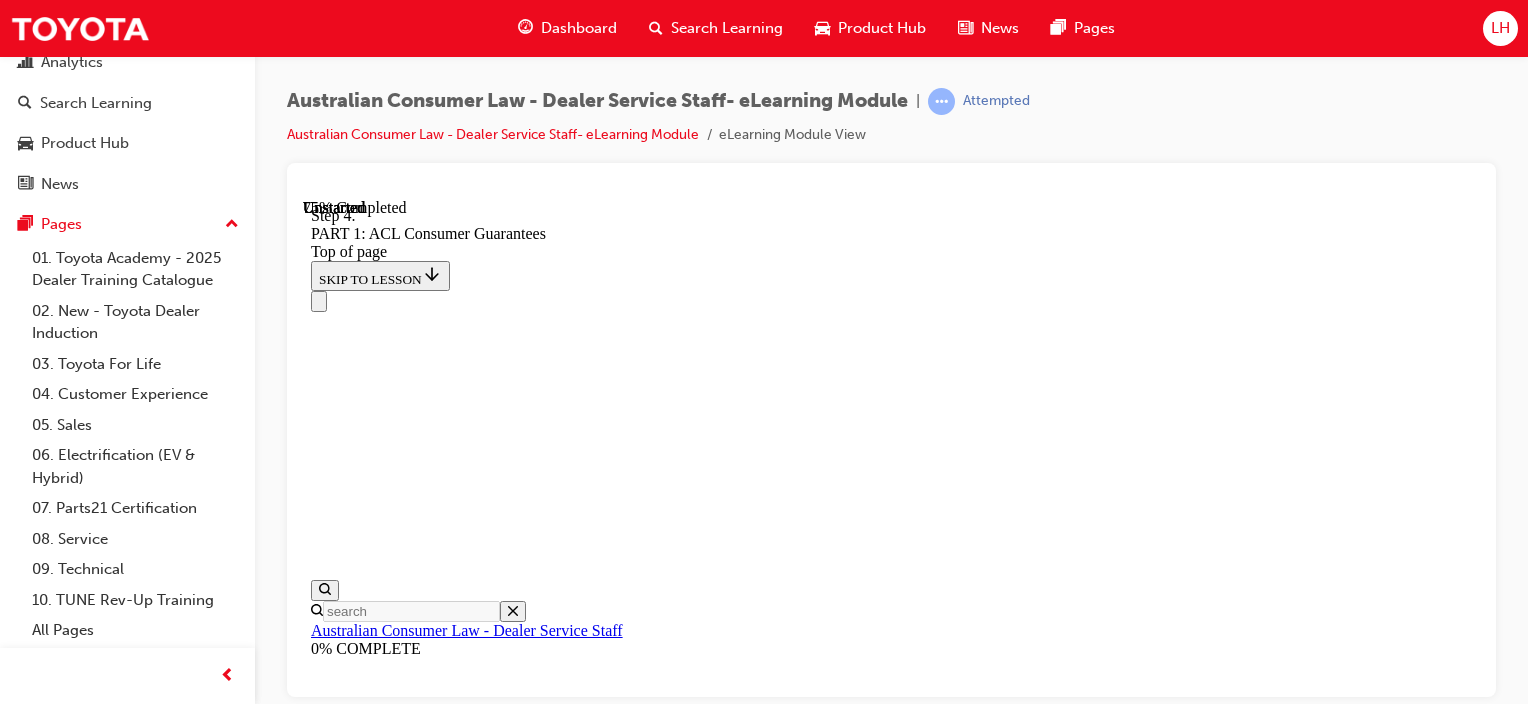 click on "CONTINUE" at bounding box center [354, 18473] 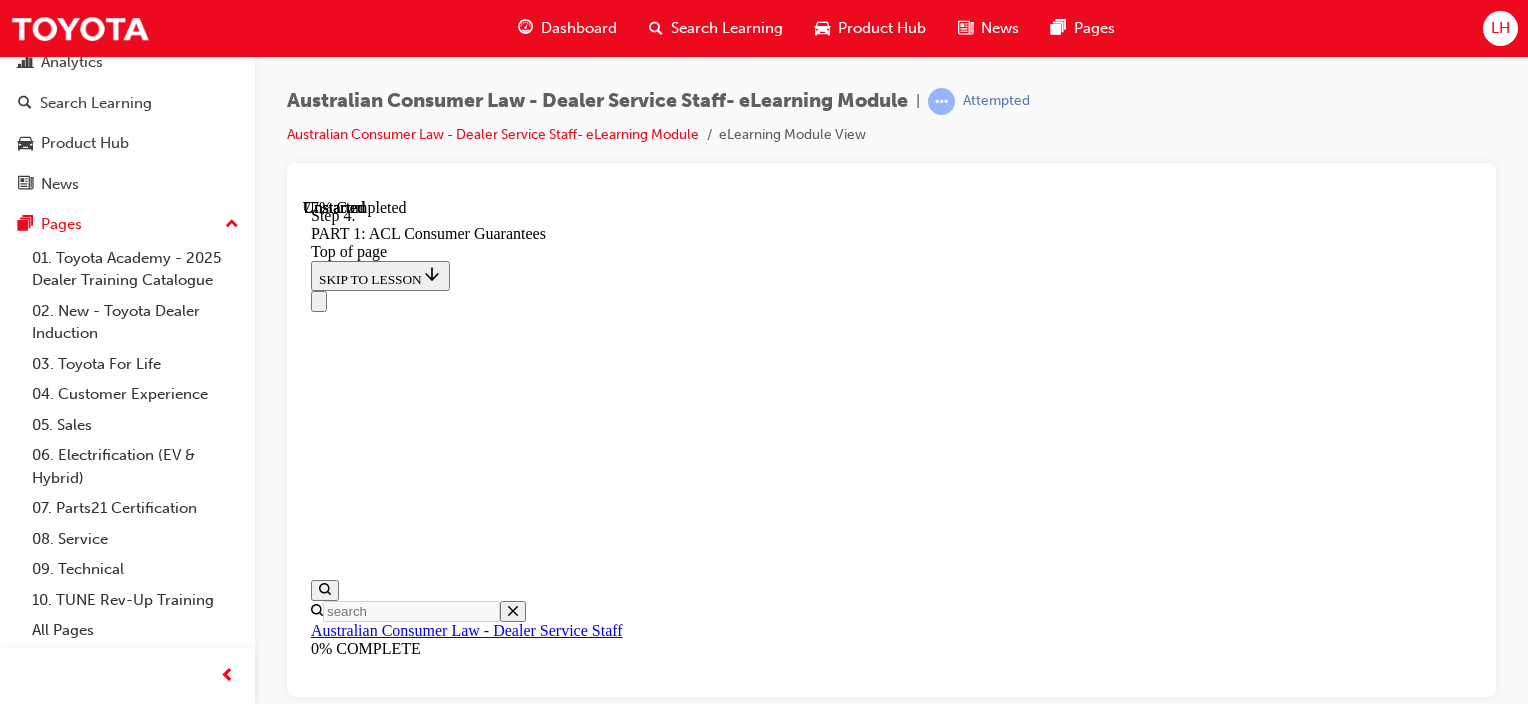 scroll, scrollTop: 16176, scrollLeft: 0, axis: vertical 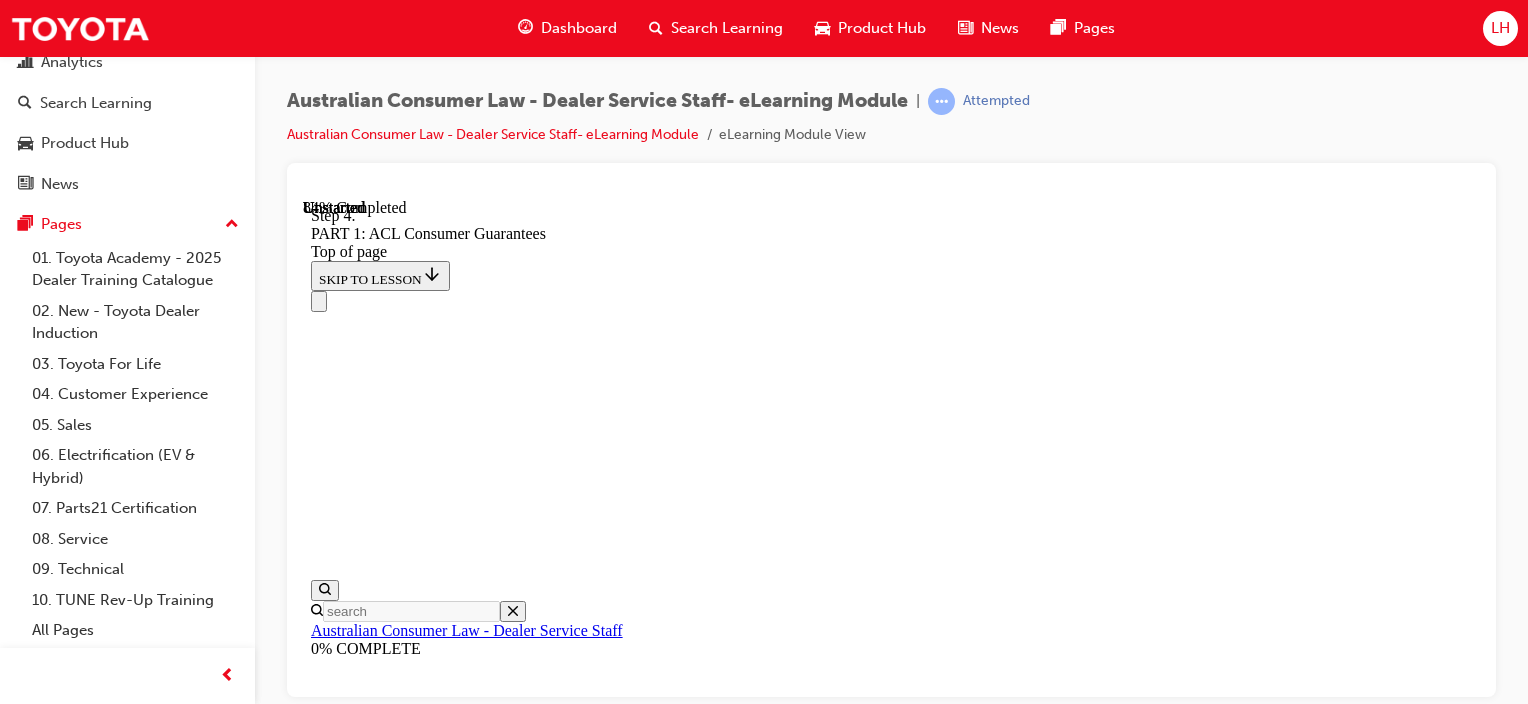 click on "CONTINUE" at bounding box center (354, 19931) 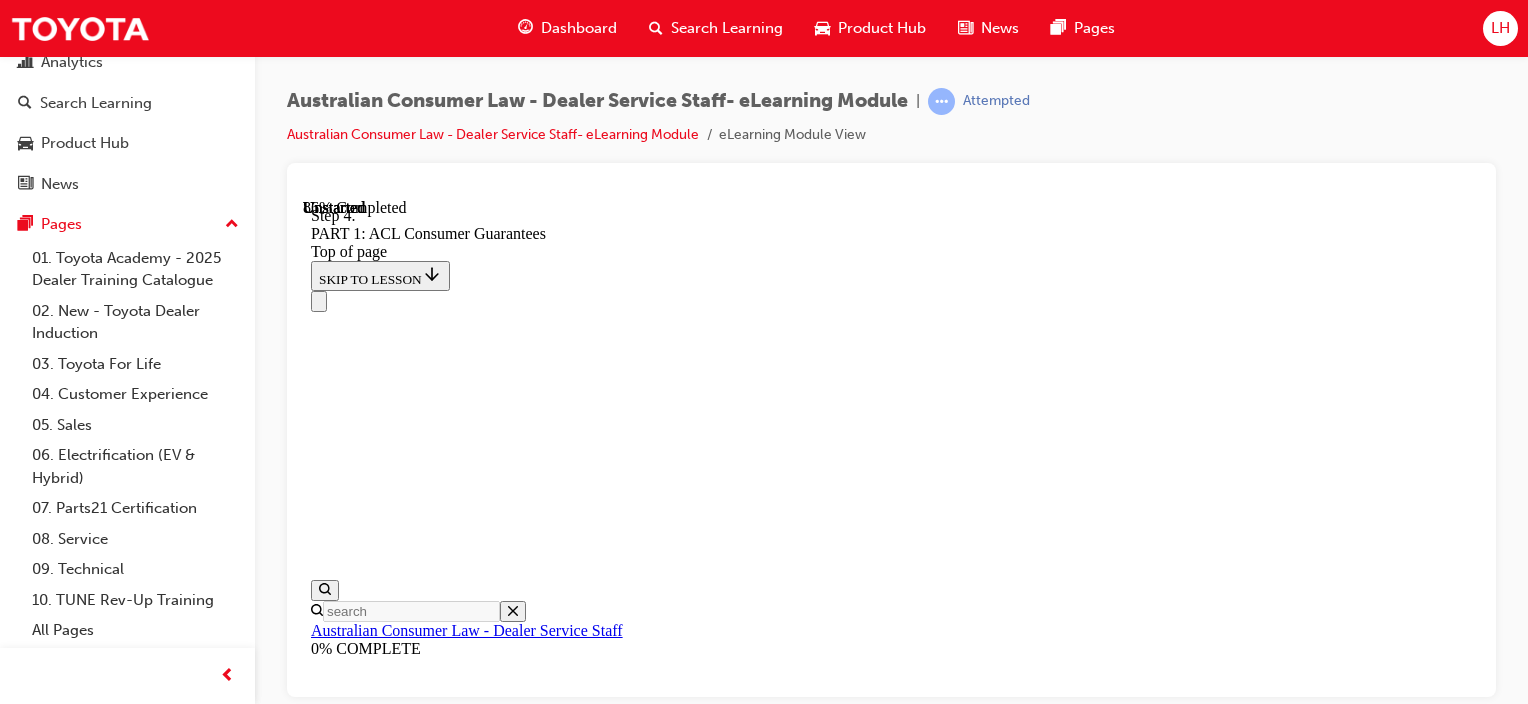 scroll, scrollTop: 20529, scrollLeft: 0, axis: vertical 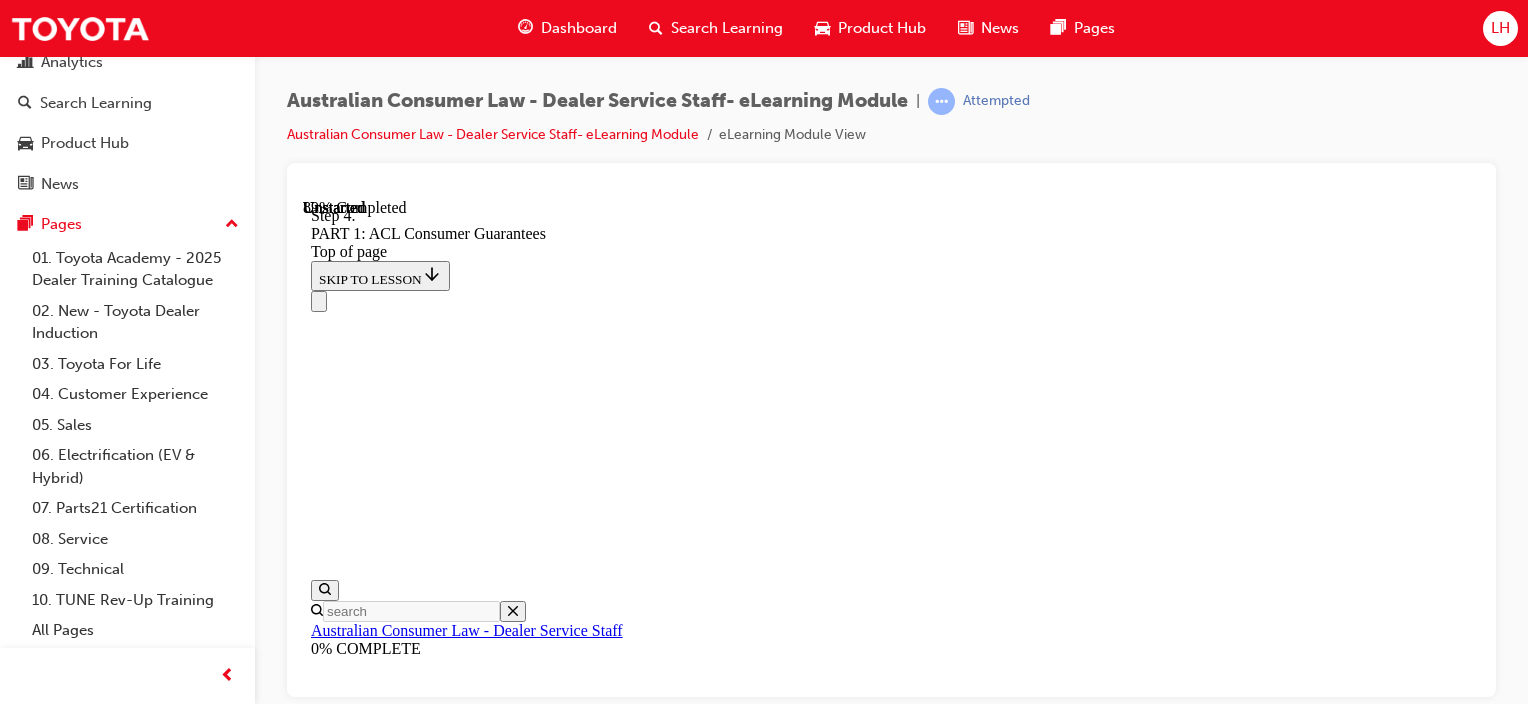 click on "CONTINUE" at bounding box center (354, 21105) 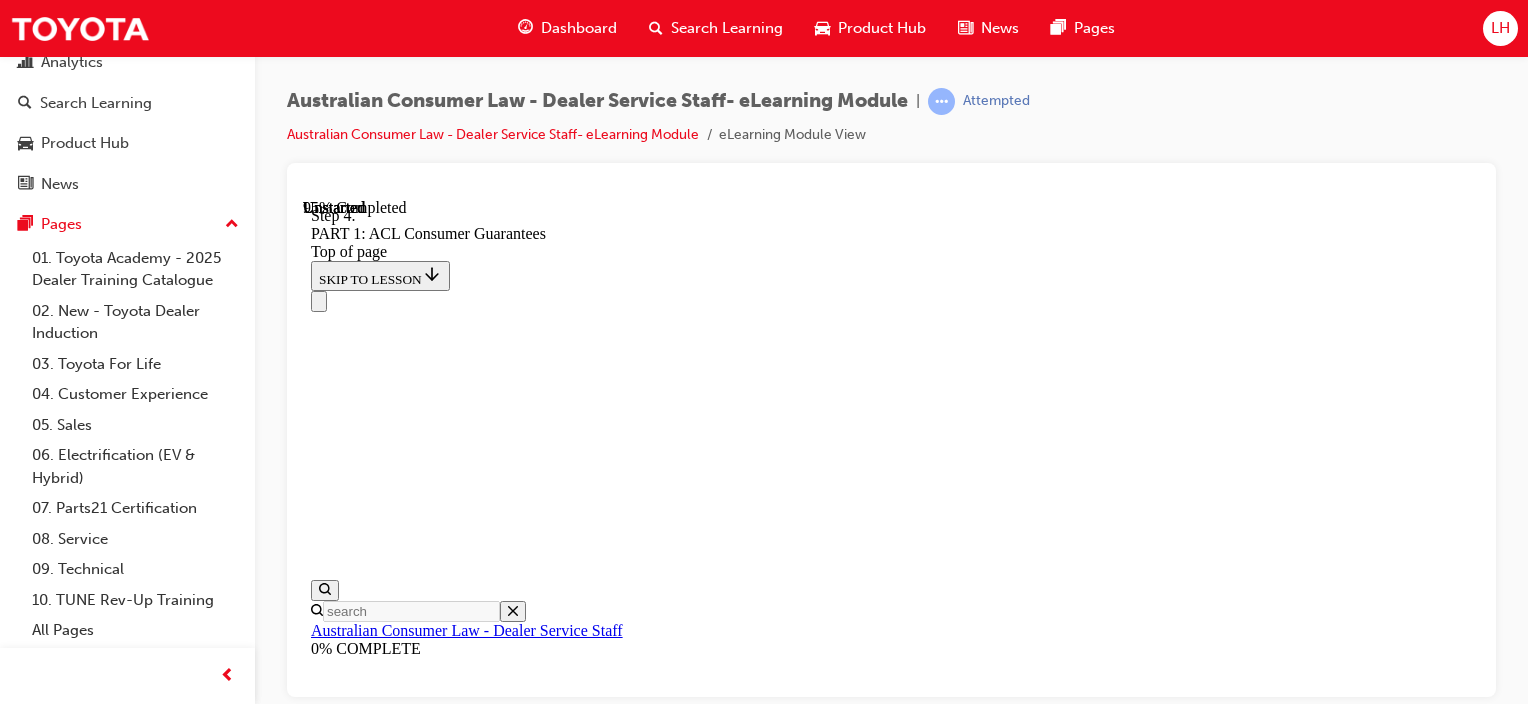 scroll, scrollTop: 22155, scrollLeft: 0, axis: vertical 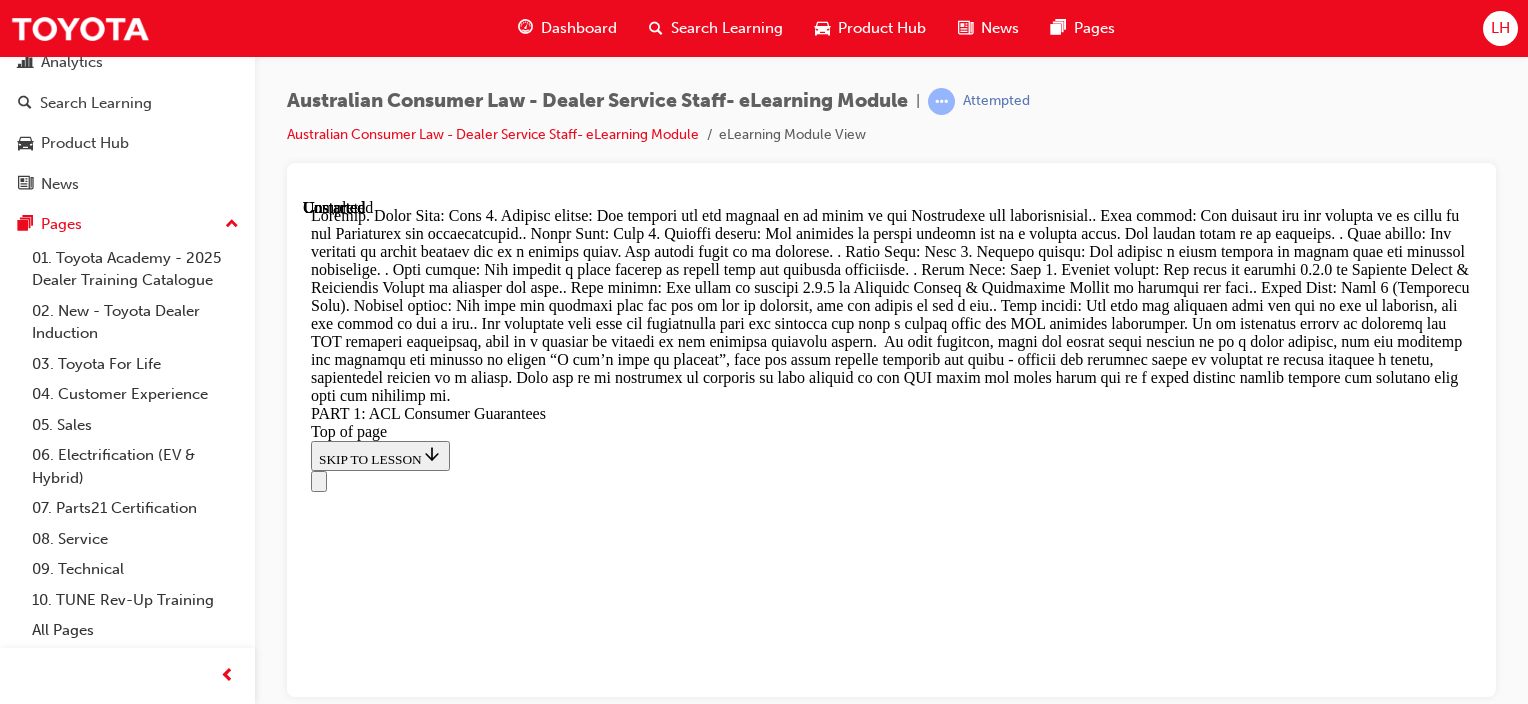 click on "Lesson 2 - PART 2: Toyota Warranty Advantage & Customer Support" at bounding box center [534, 25049] 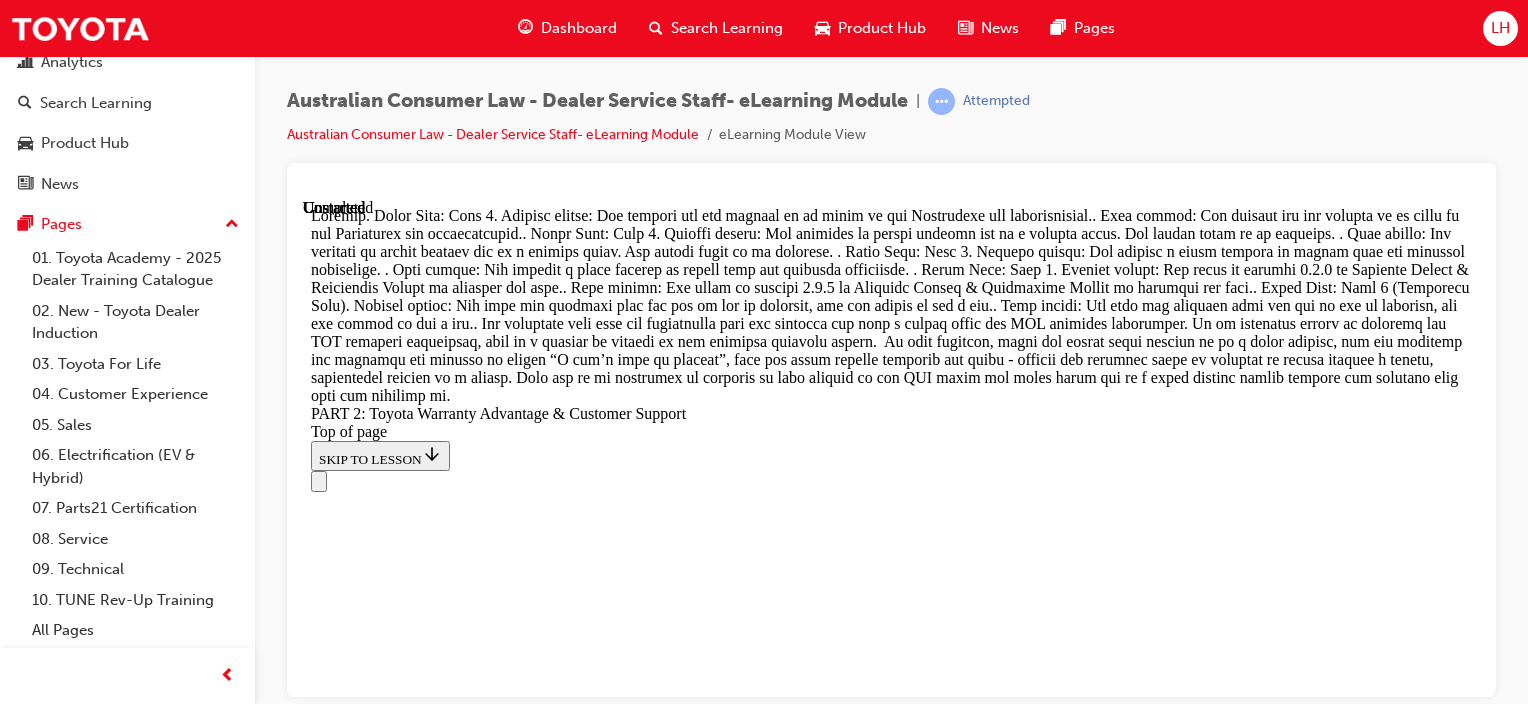 scroll, scrollTop: 0, scrollLeft: 0, axis: both 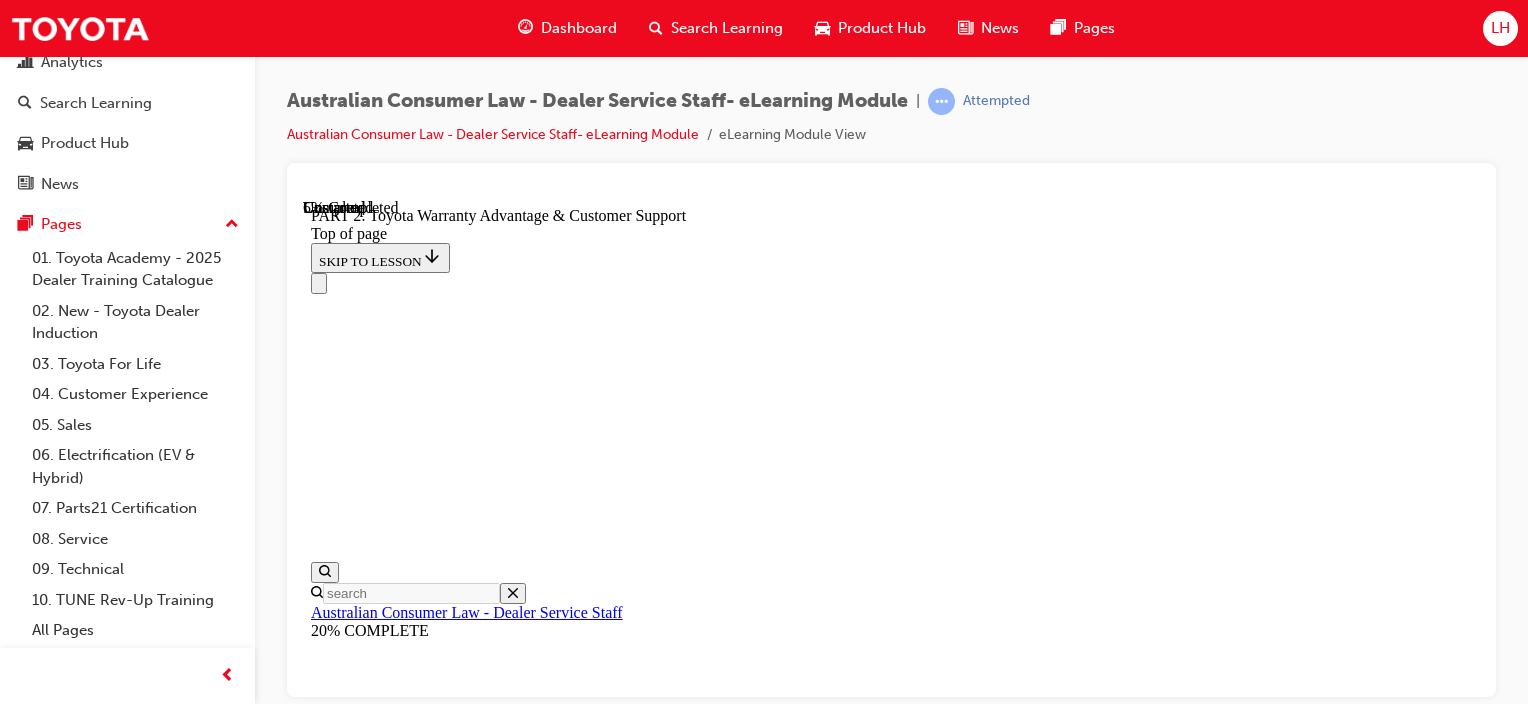 click on "CONTINUE" at bounding box center (354, 8756) 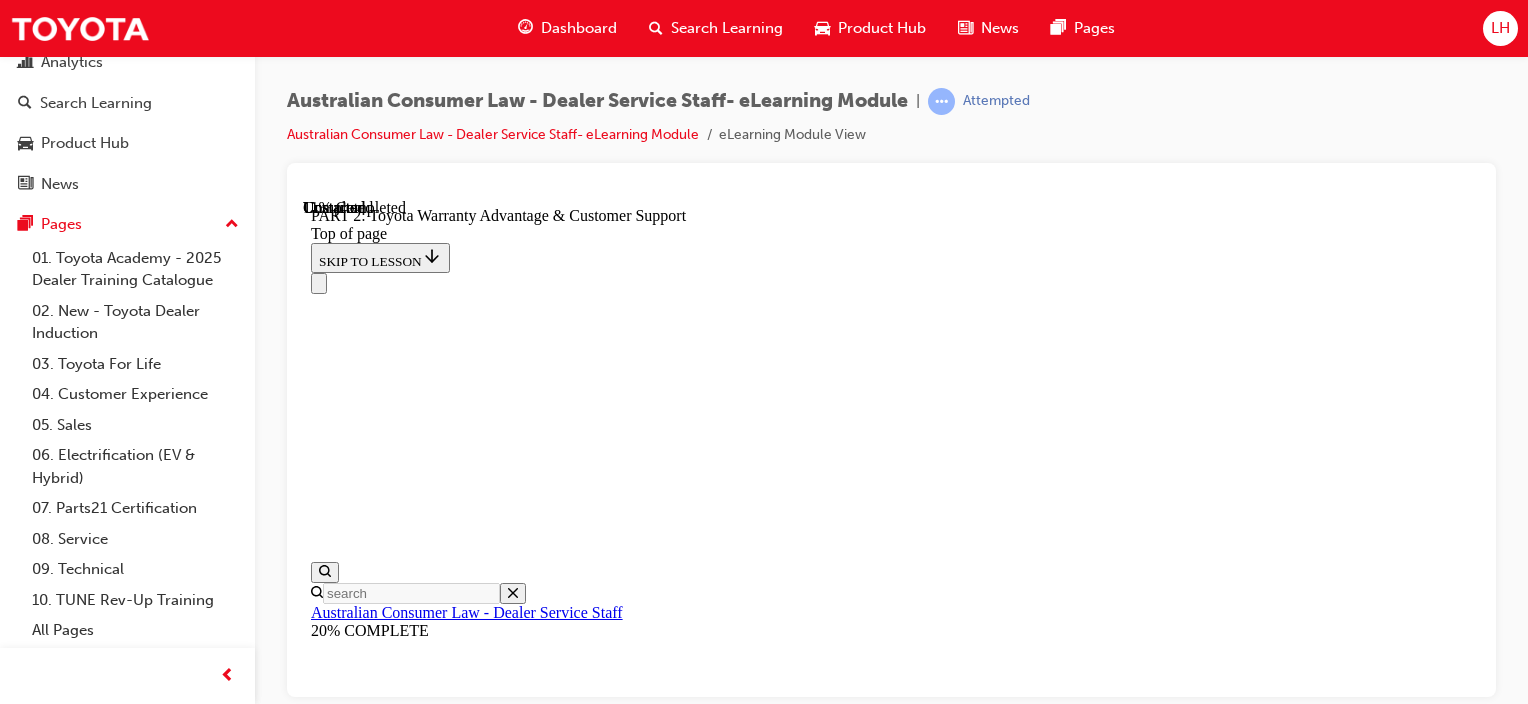 click on "Complete the content above before moving on." at bounding box center [444, 8837] 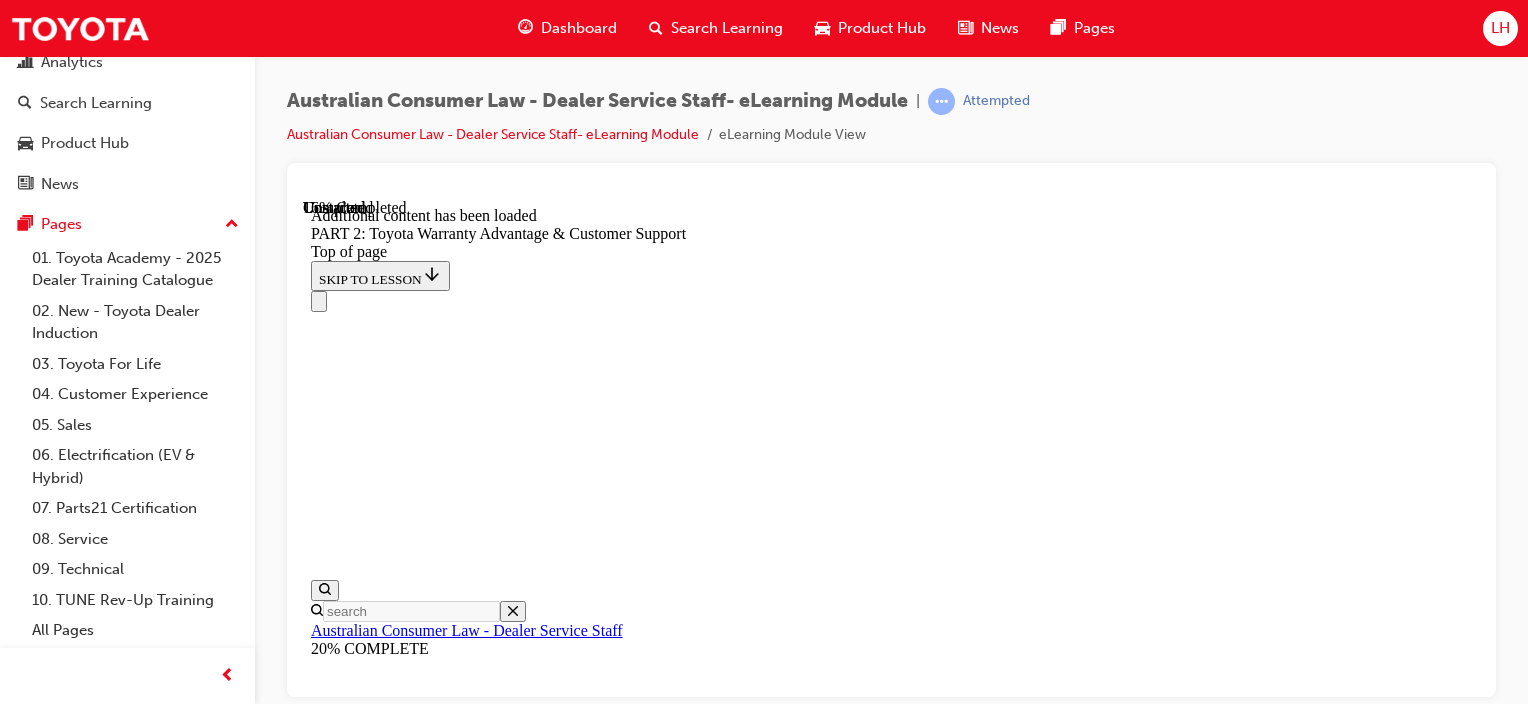 scroll, scrollTop: 2290, scrollLeft: 0, axis: vertical 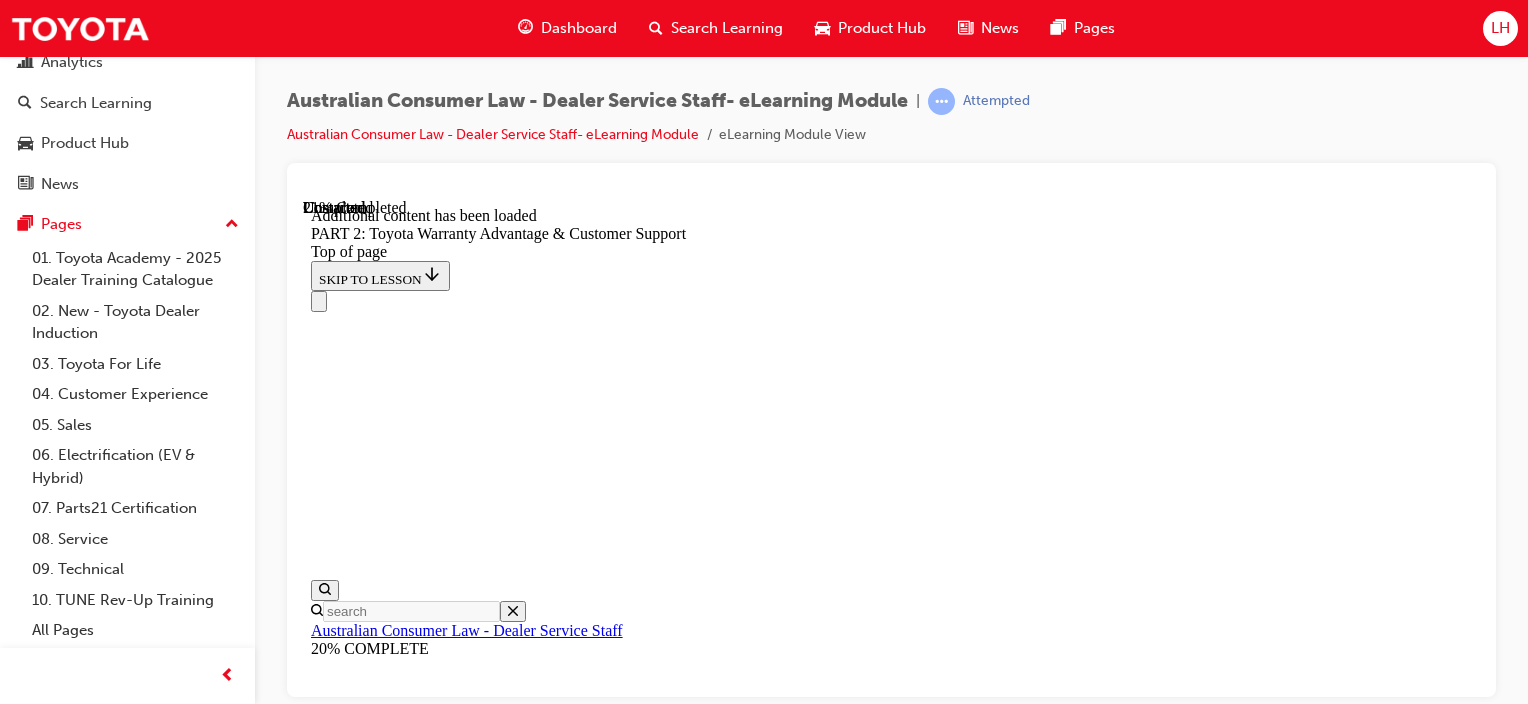 click on "Complete the content above before moving on." at bounding box center (444, 9288) 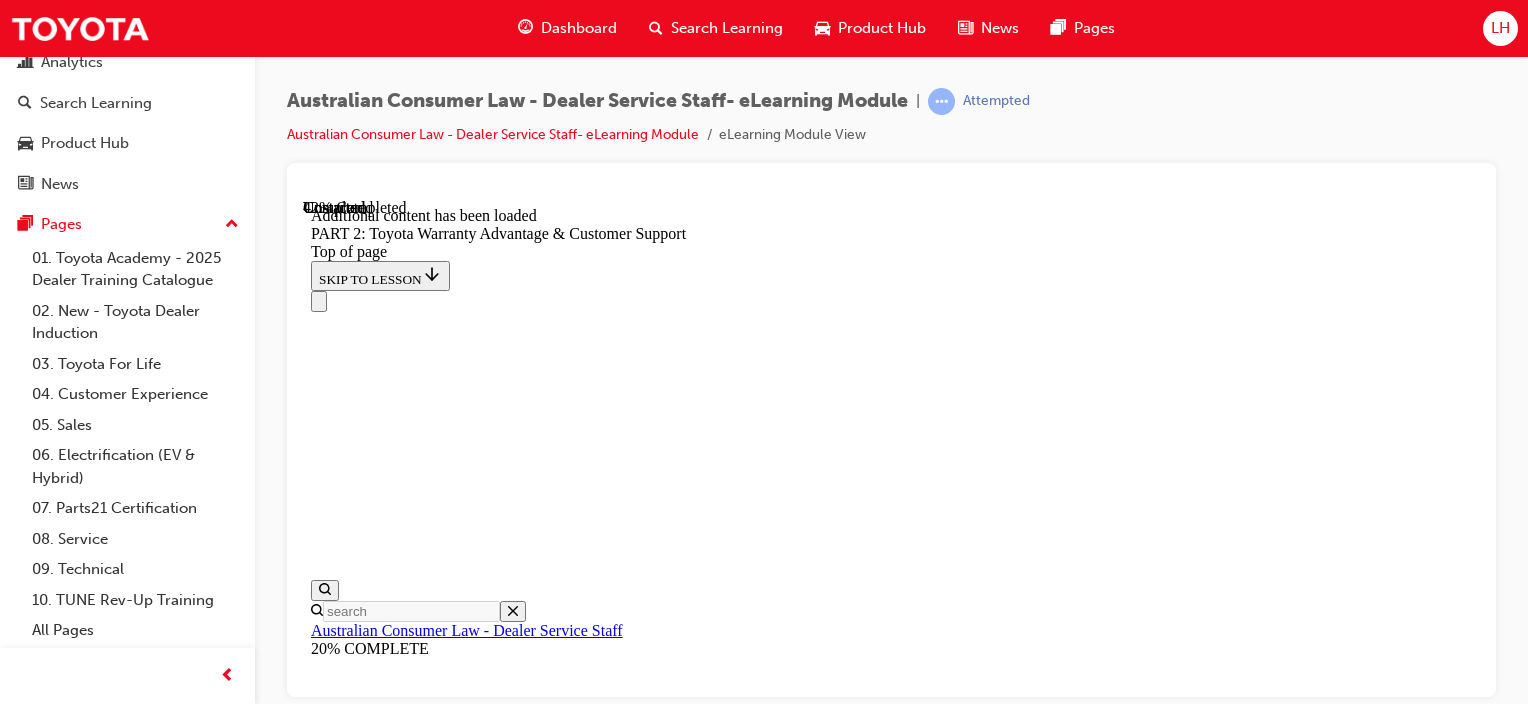 scroll, scrollTop: 3724, scrollLeft: 0, axis: vertical 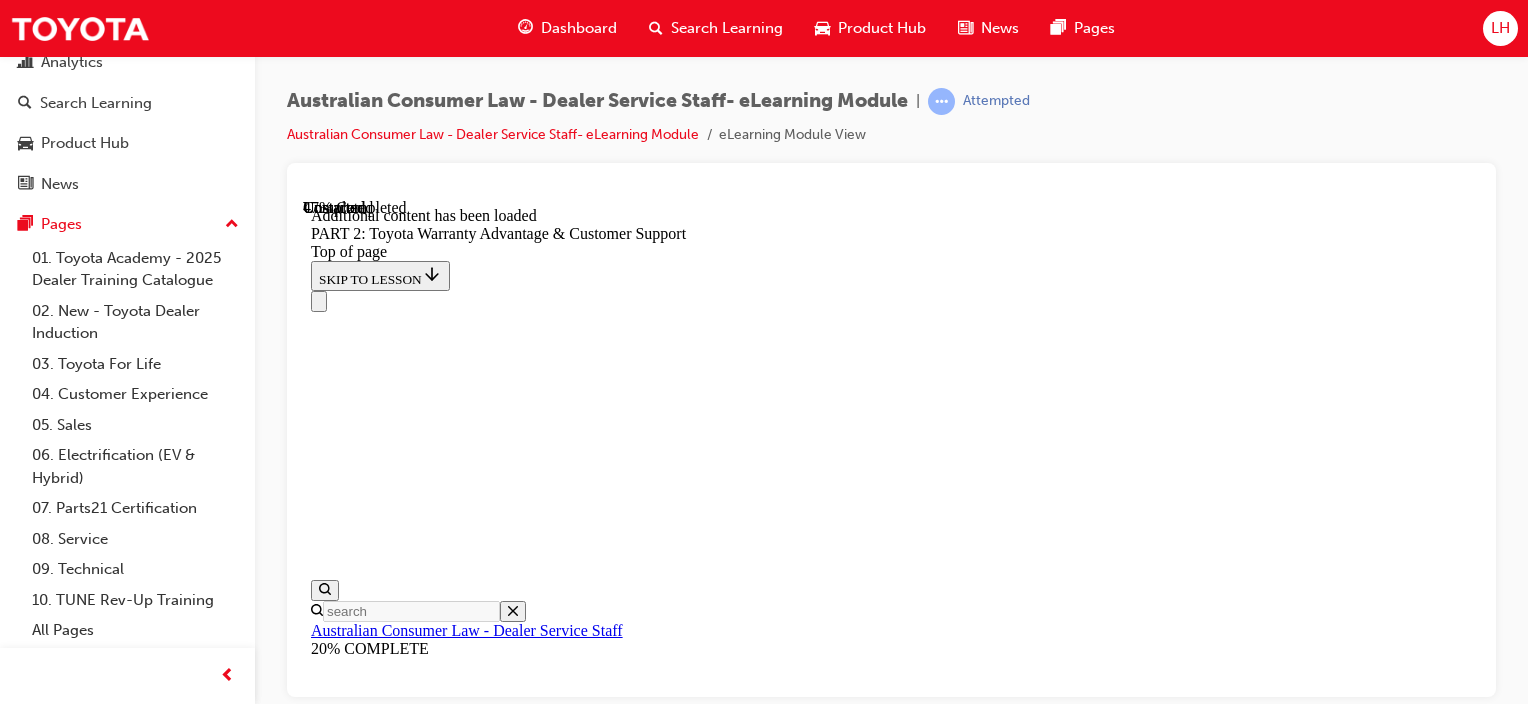 click on "Complete the content above before moving on." at bounding box center [444, 10159] 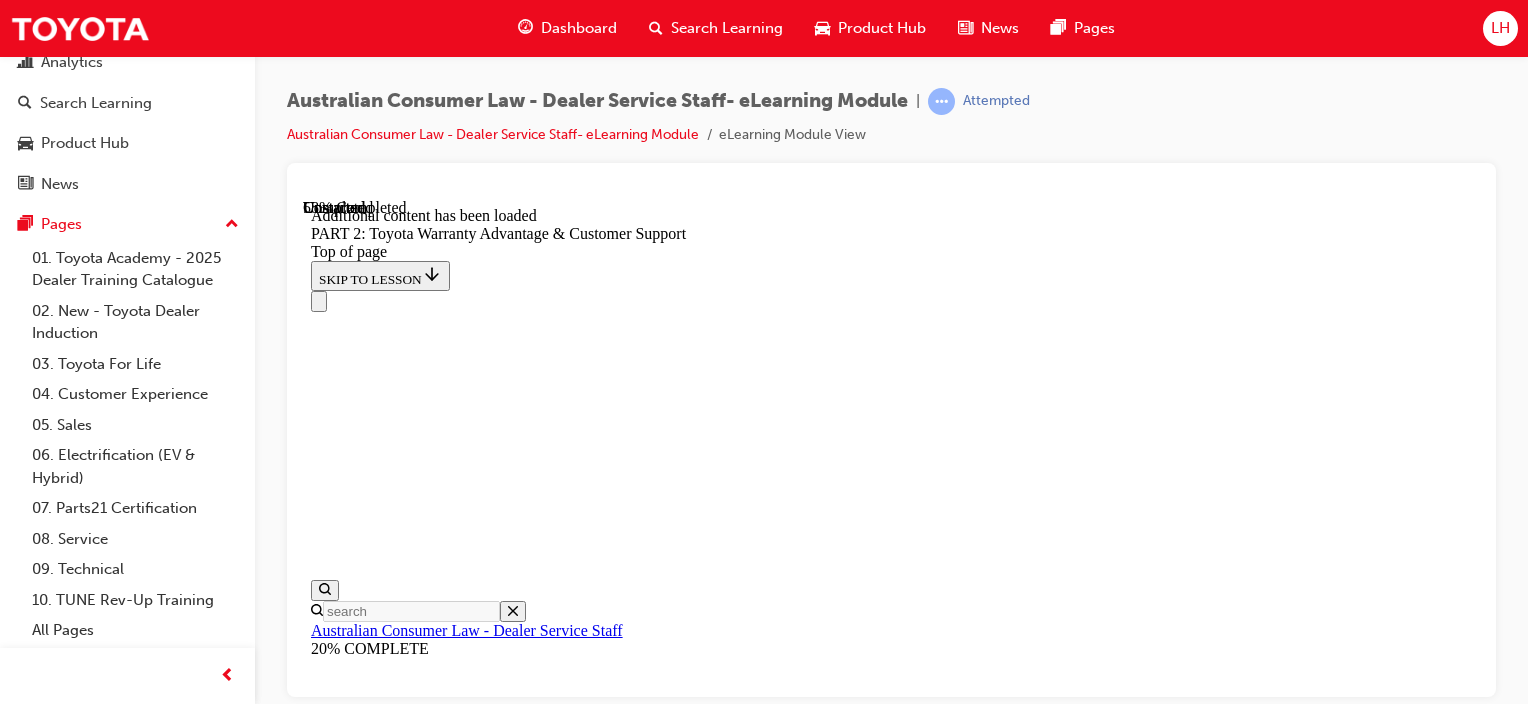scroll, scrollTop: 4832, scrollLeft: 0, axis: vertical 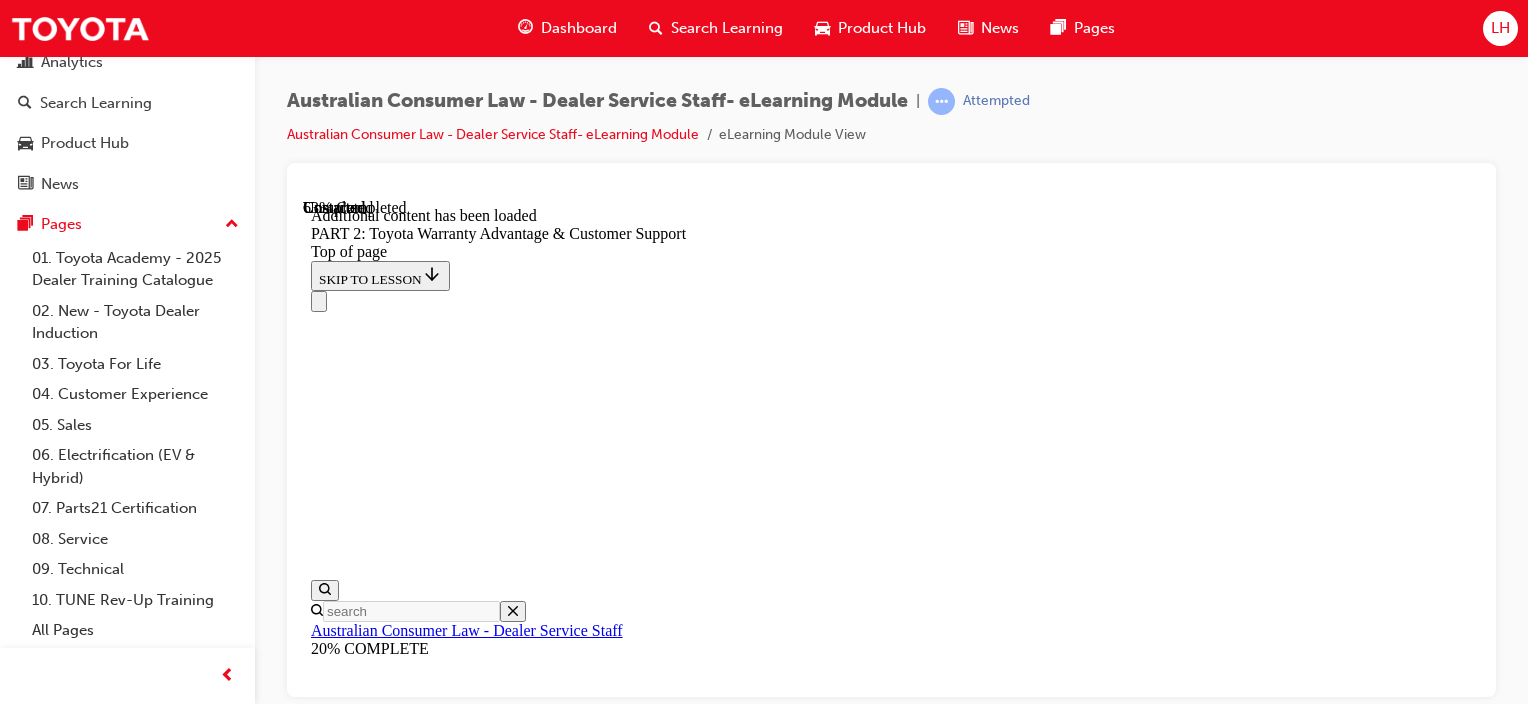 click on "Complete the content above before moving on." at bounding box center [444, 10817] 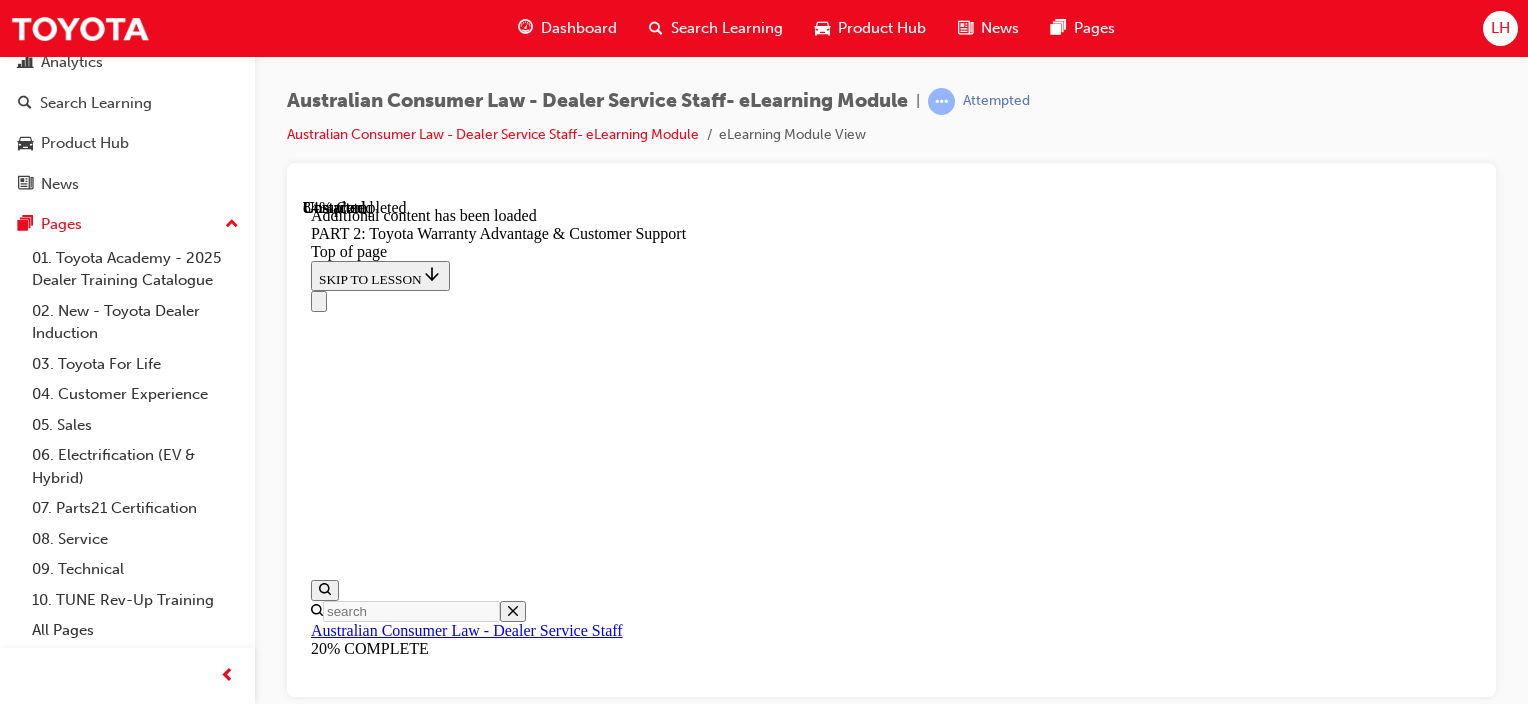 scroll, scrollTop: 6884, scrollLeft: 0, axis: vertical 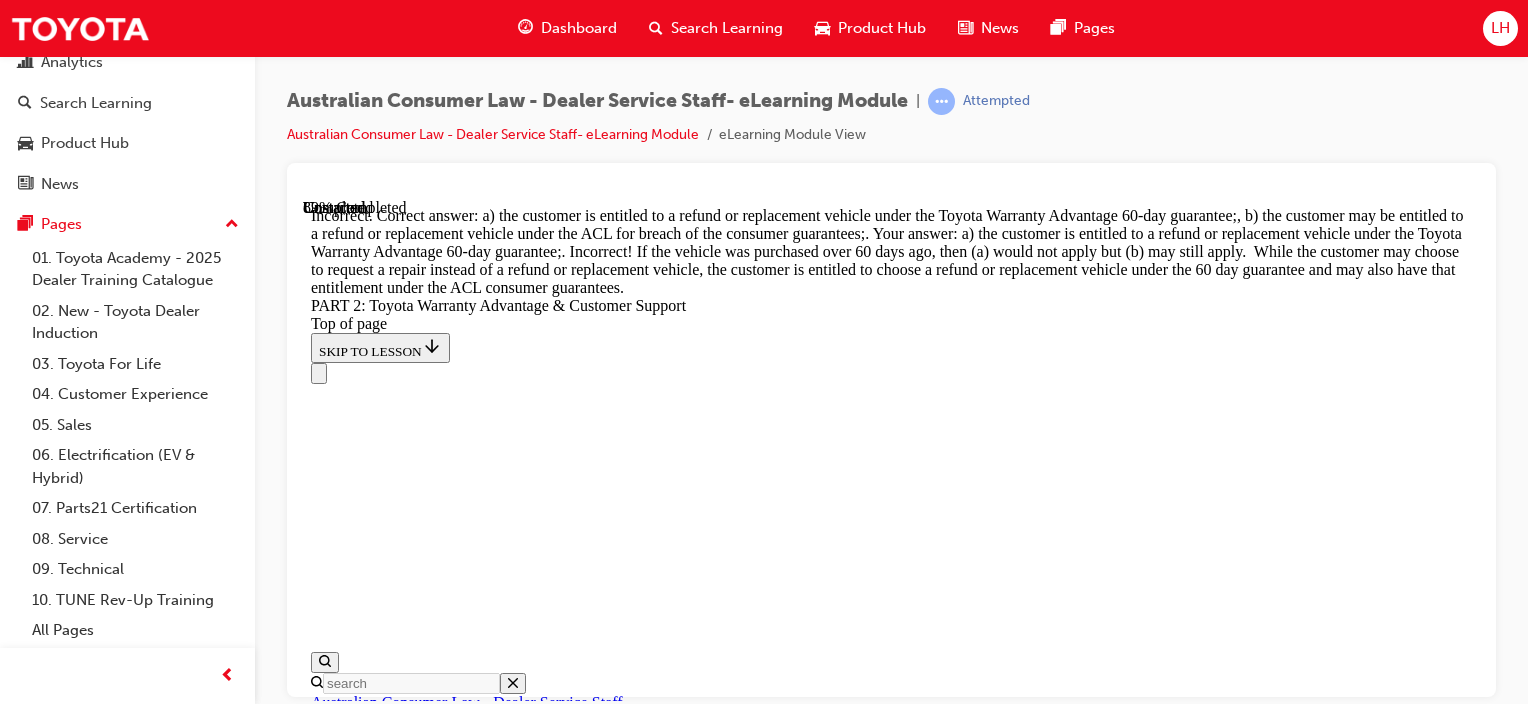 click at bounding box center [359, 15976] 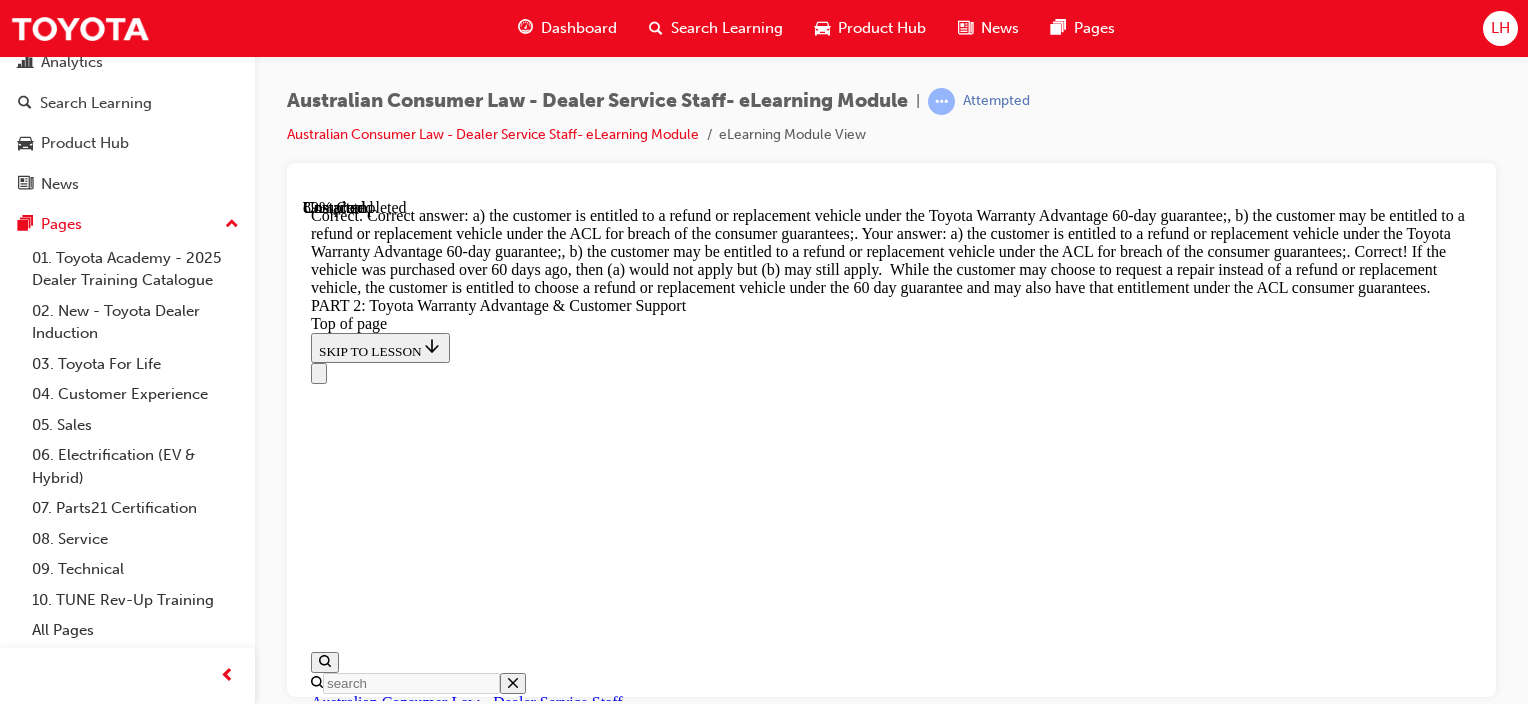 click on "Complete the content above before moving on." at bounding box center [444, 16086] 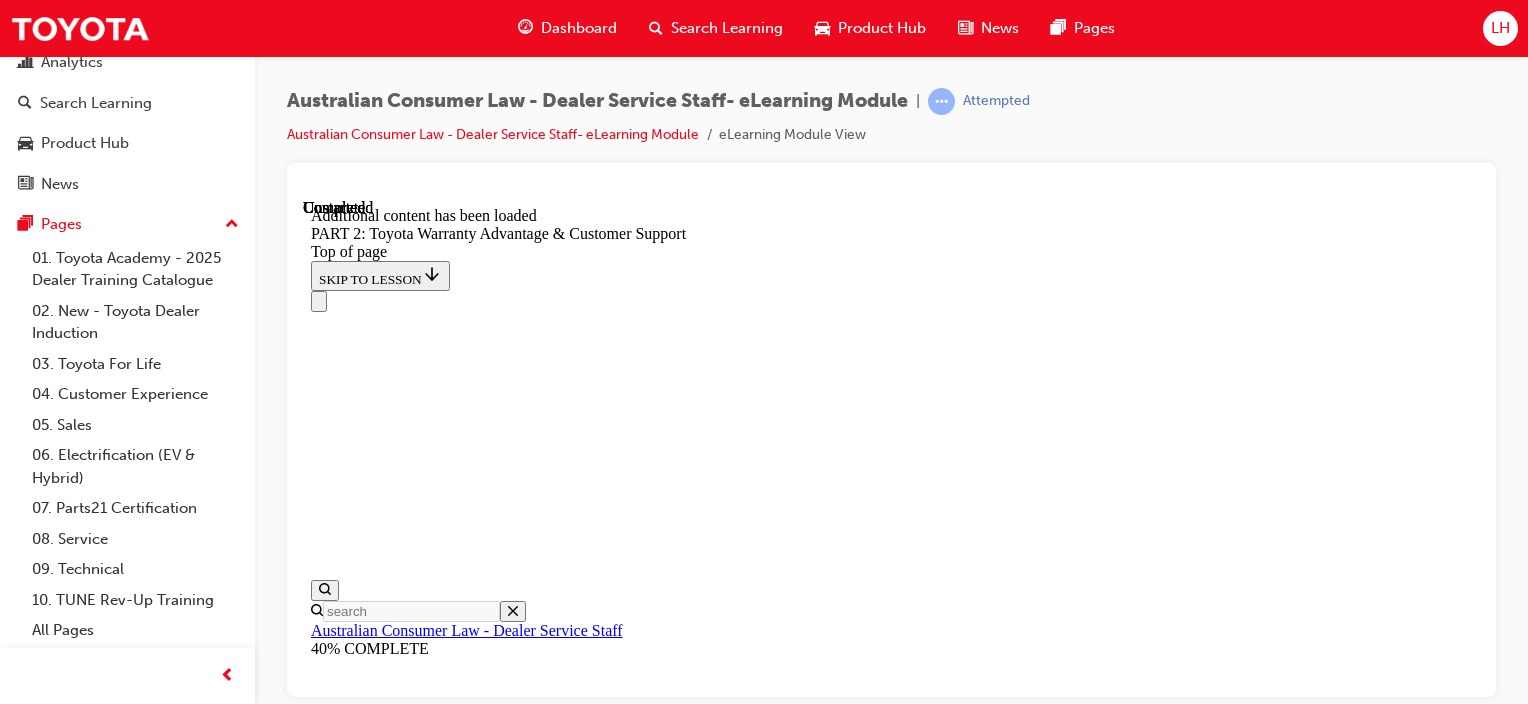 scroll, scrollTop: 8834, scrollLeft: 0, axis: vertical 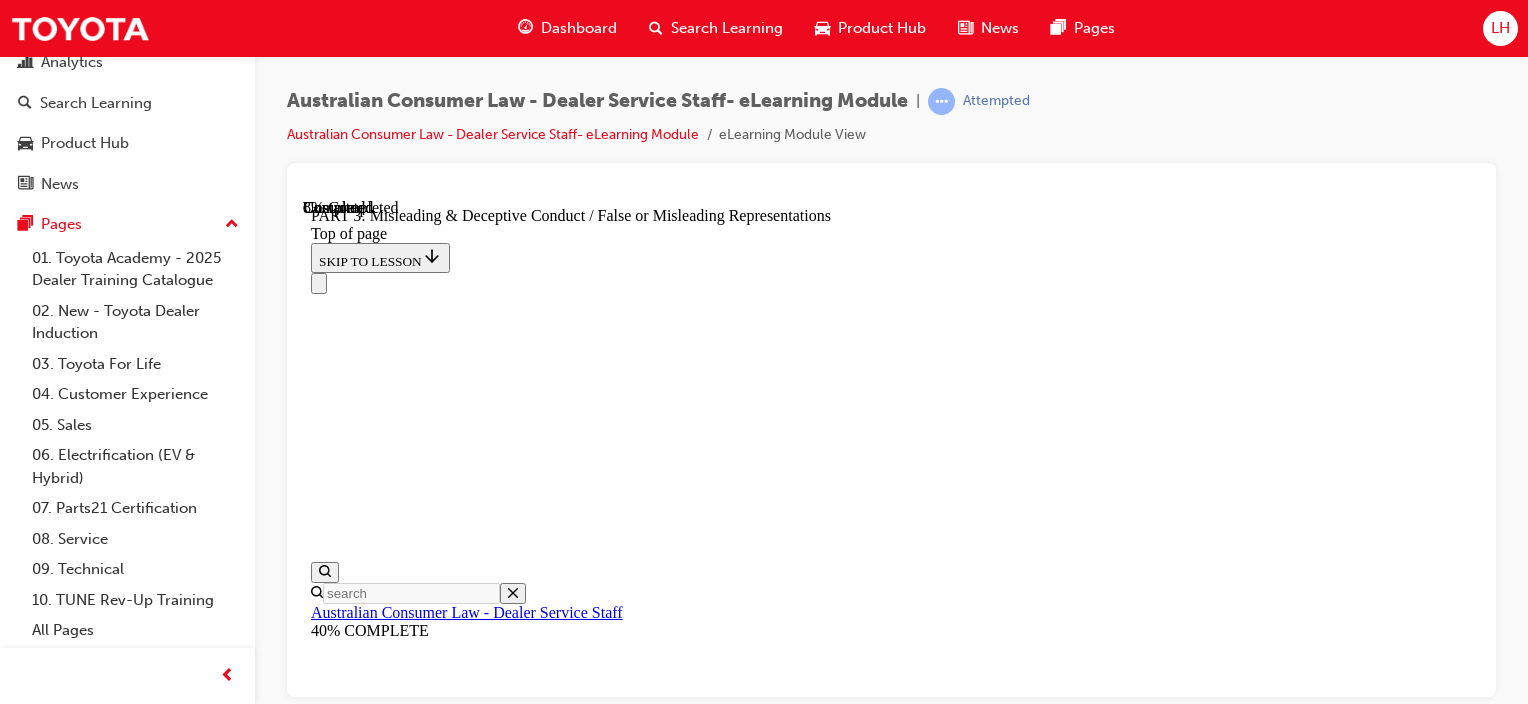 click on "CONTINUE" at bounding box center [354, 8738] 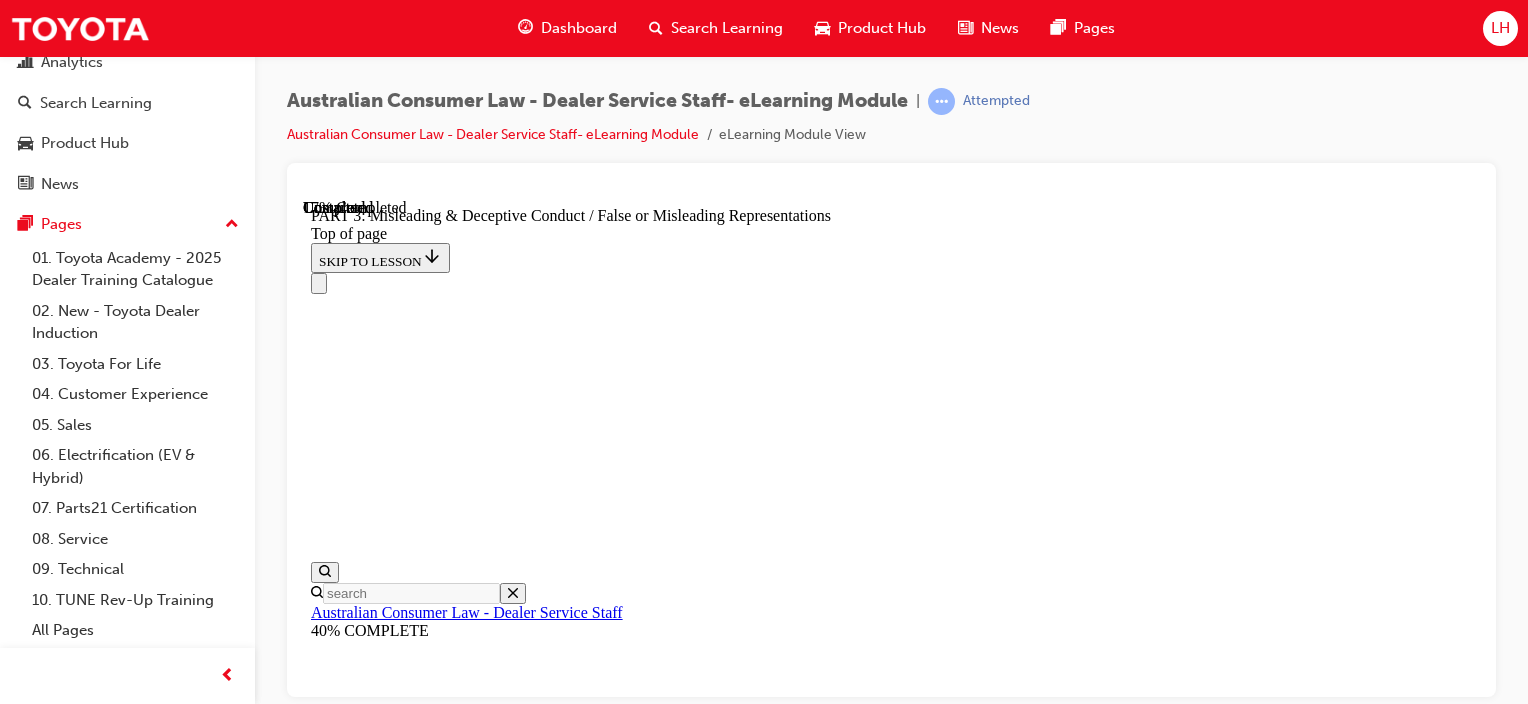click on "Complete the content above before moving on." at bounding box center (444, 8819) 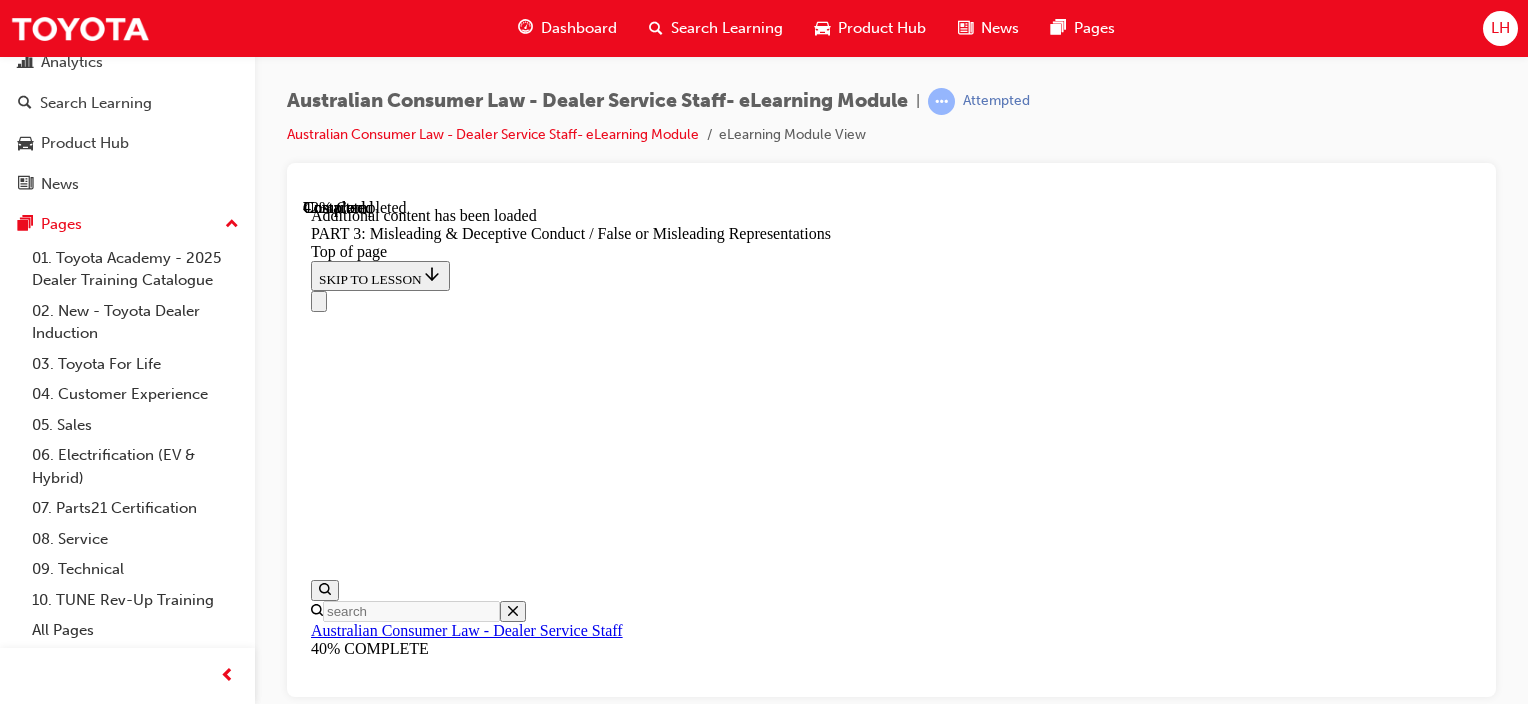 scroll, scrollTop: 4786, scrollLeft: 0, axis: vertical 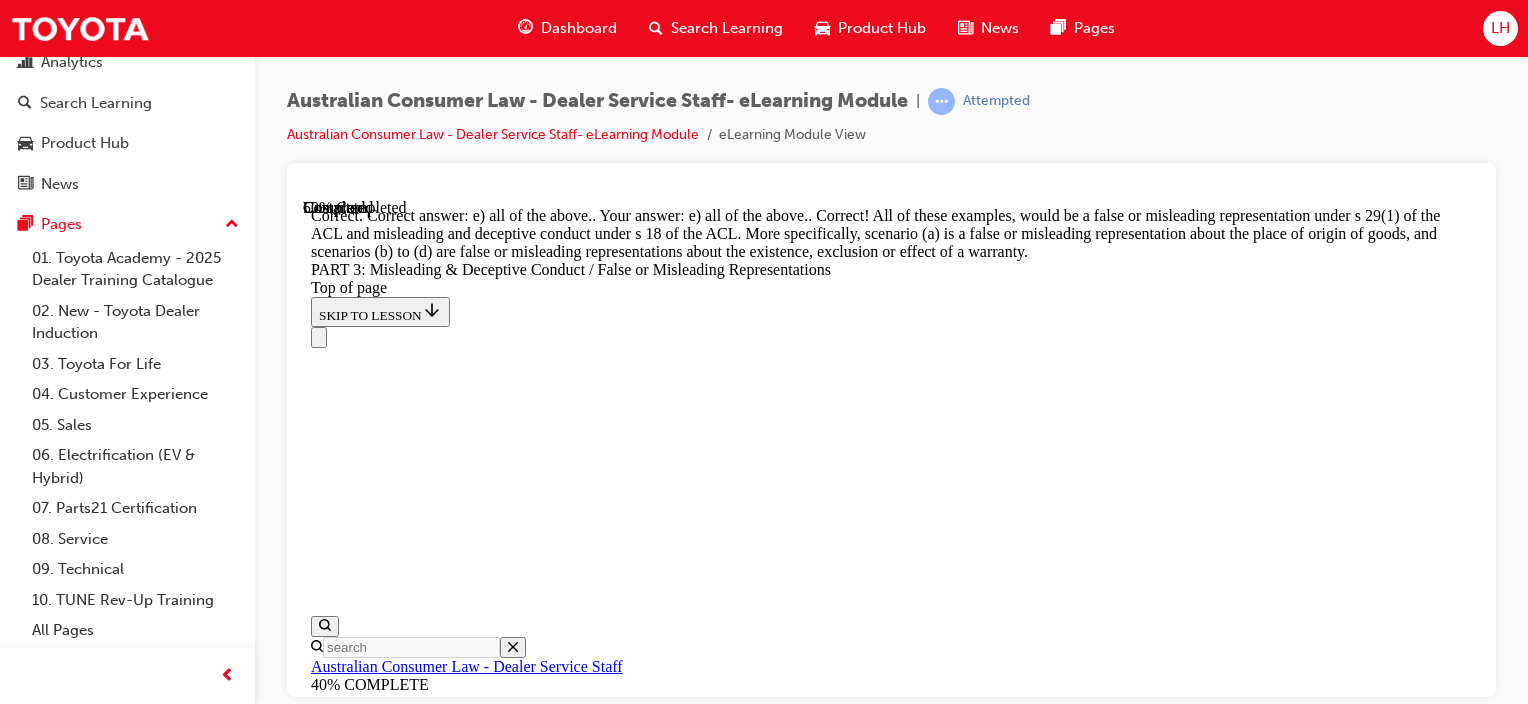 click on "Complete the content above before moving on." at bounding box center [444, 20948] 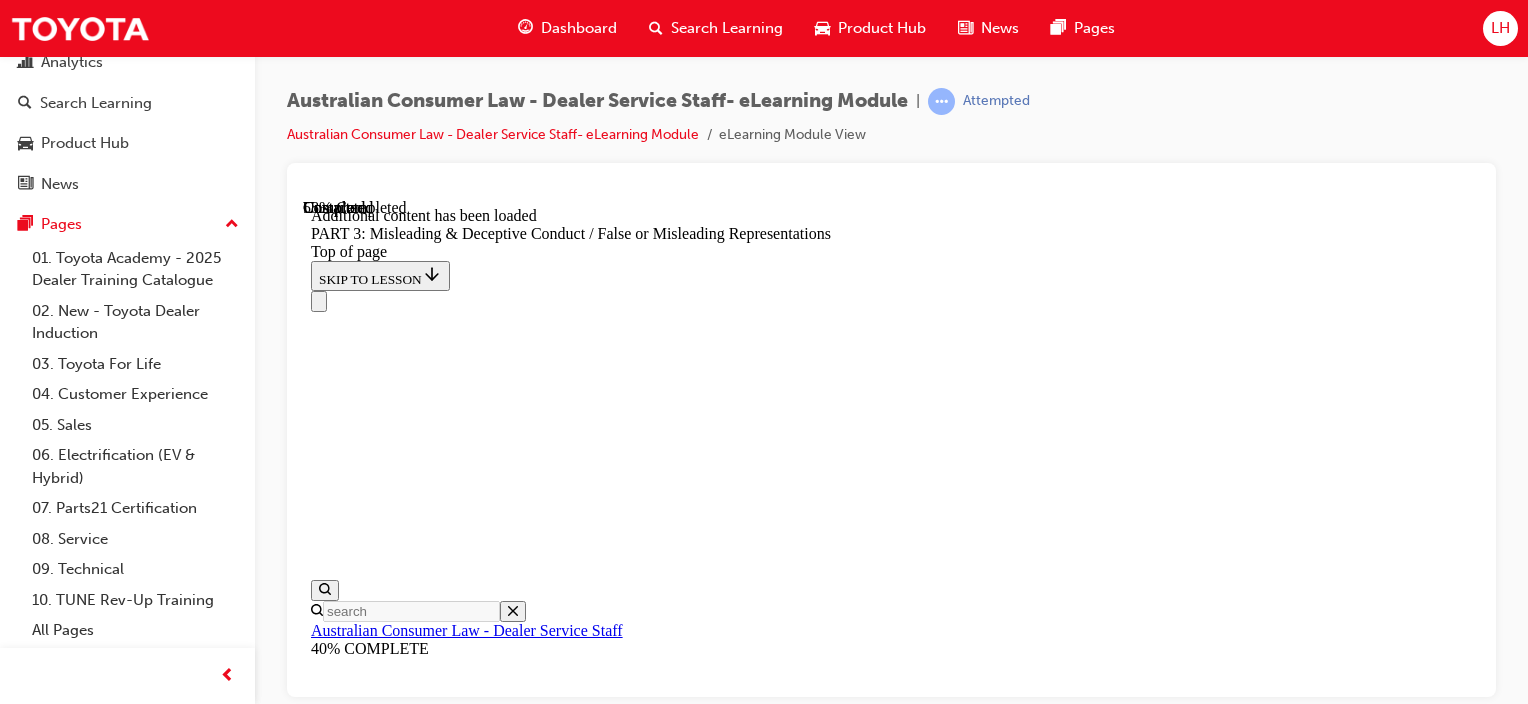 scroll, scrollTop: 6392, scrollLeft: 0, axis: vertical 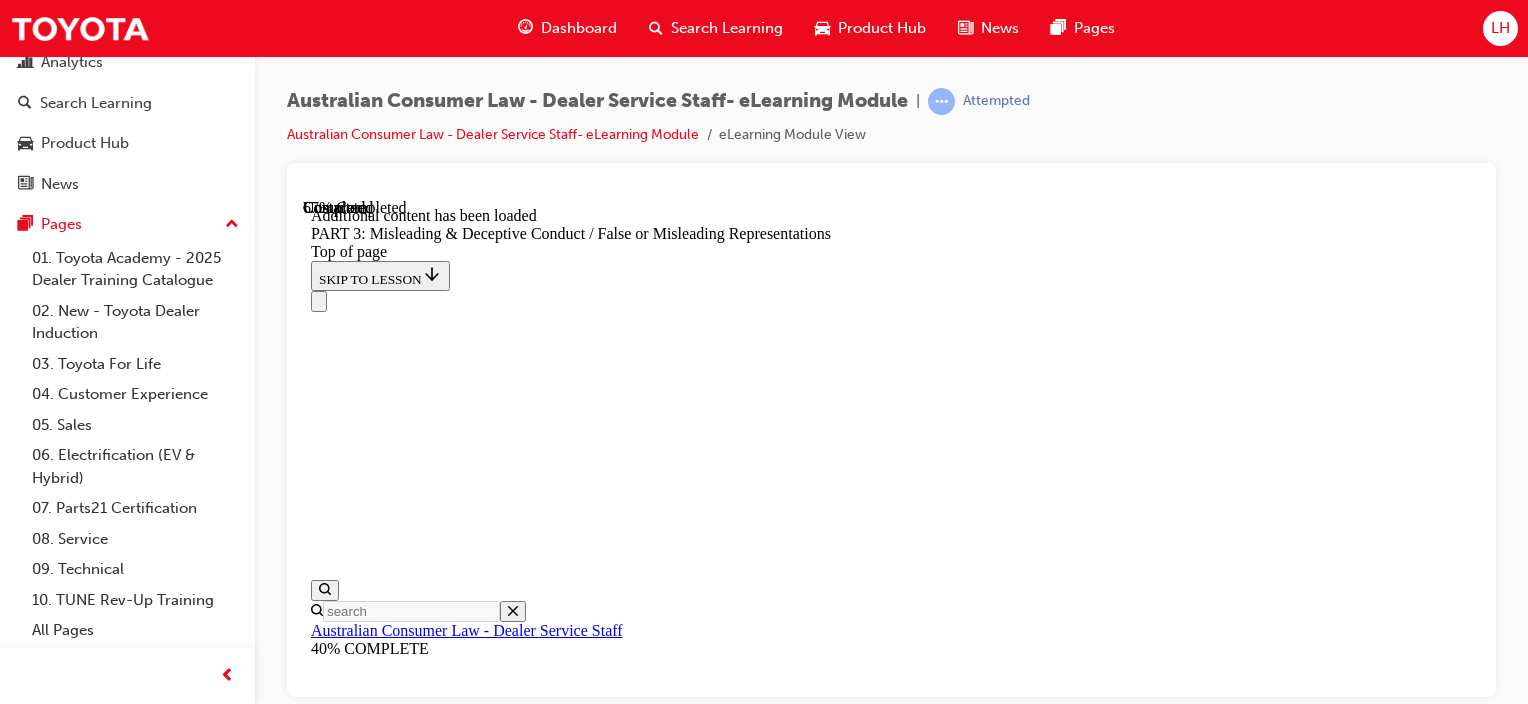 click on "Complete the content above before moving on." at bounding box center [444, 21345] 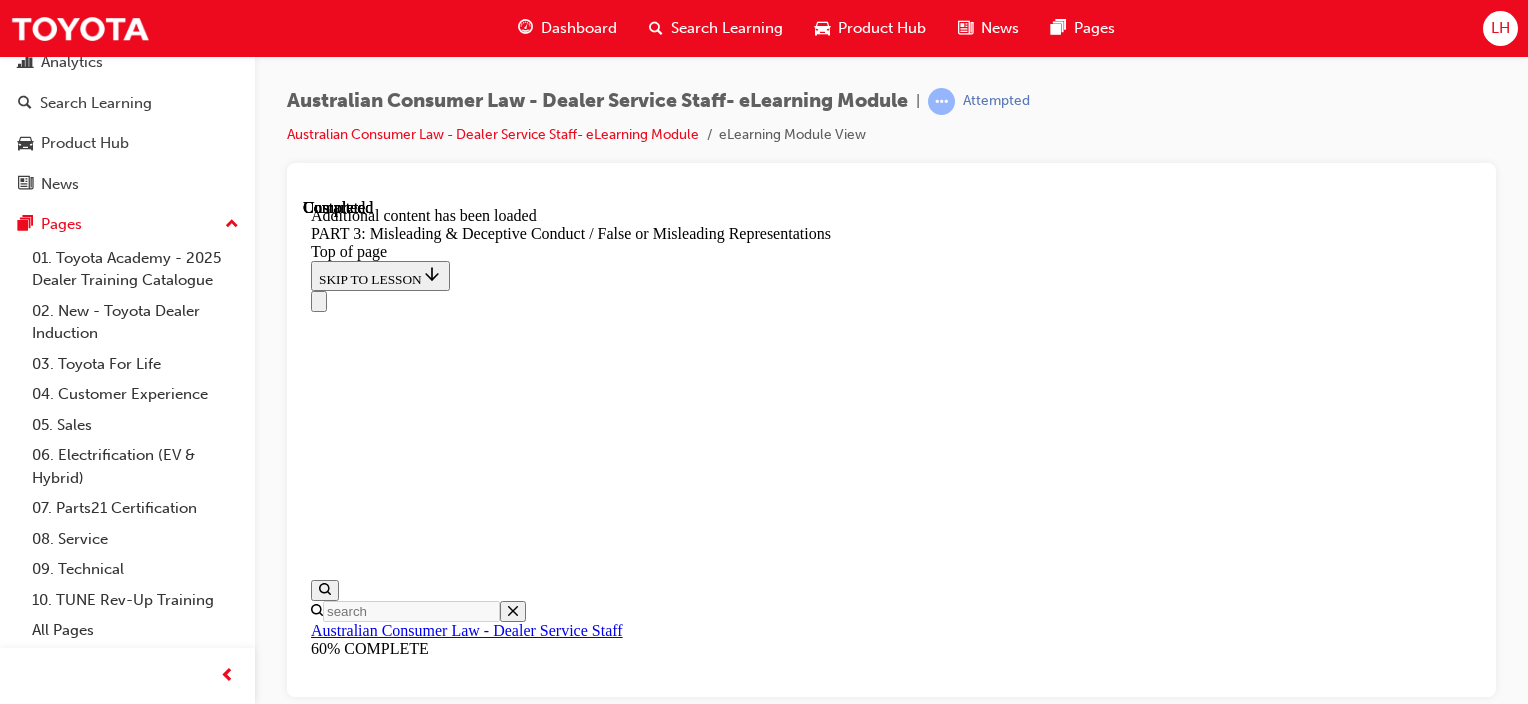 scroll, scrollTop: 9140, scrollLeft: 0, axis: vertical 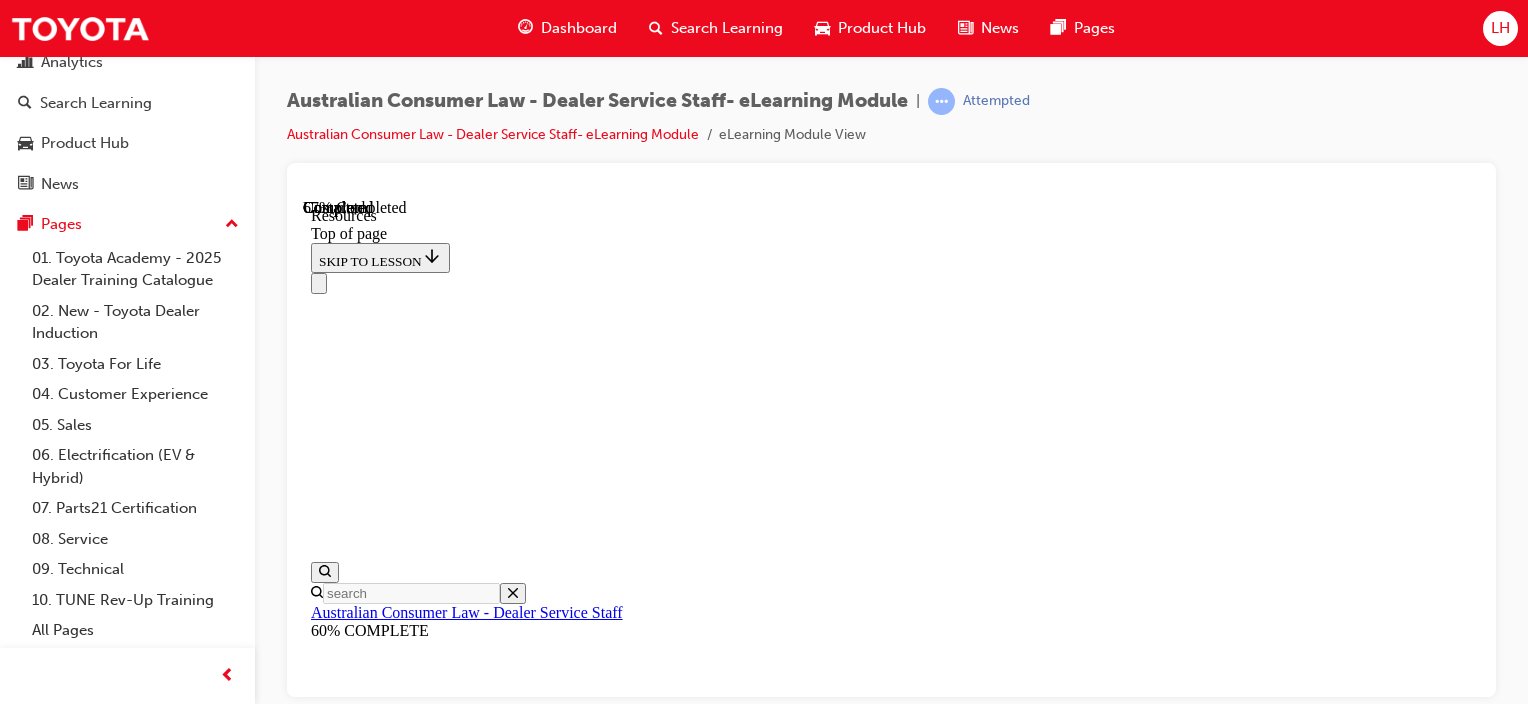 click on "CONTINUE" at bounding box center (353, 8703) 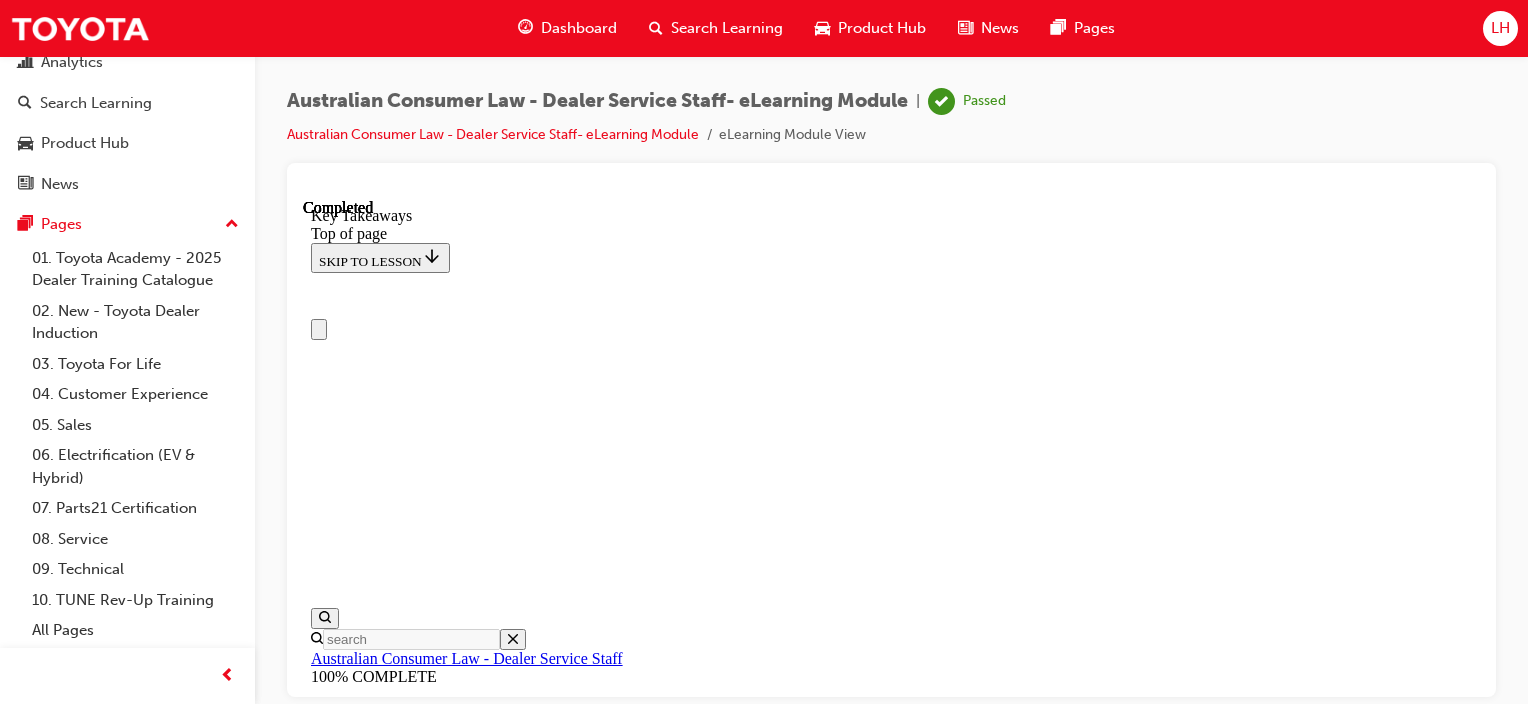 scroll, scrollTop: 0, scrollLeft: 0, axis: both 